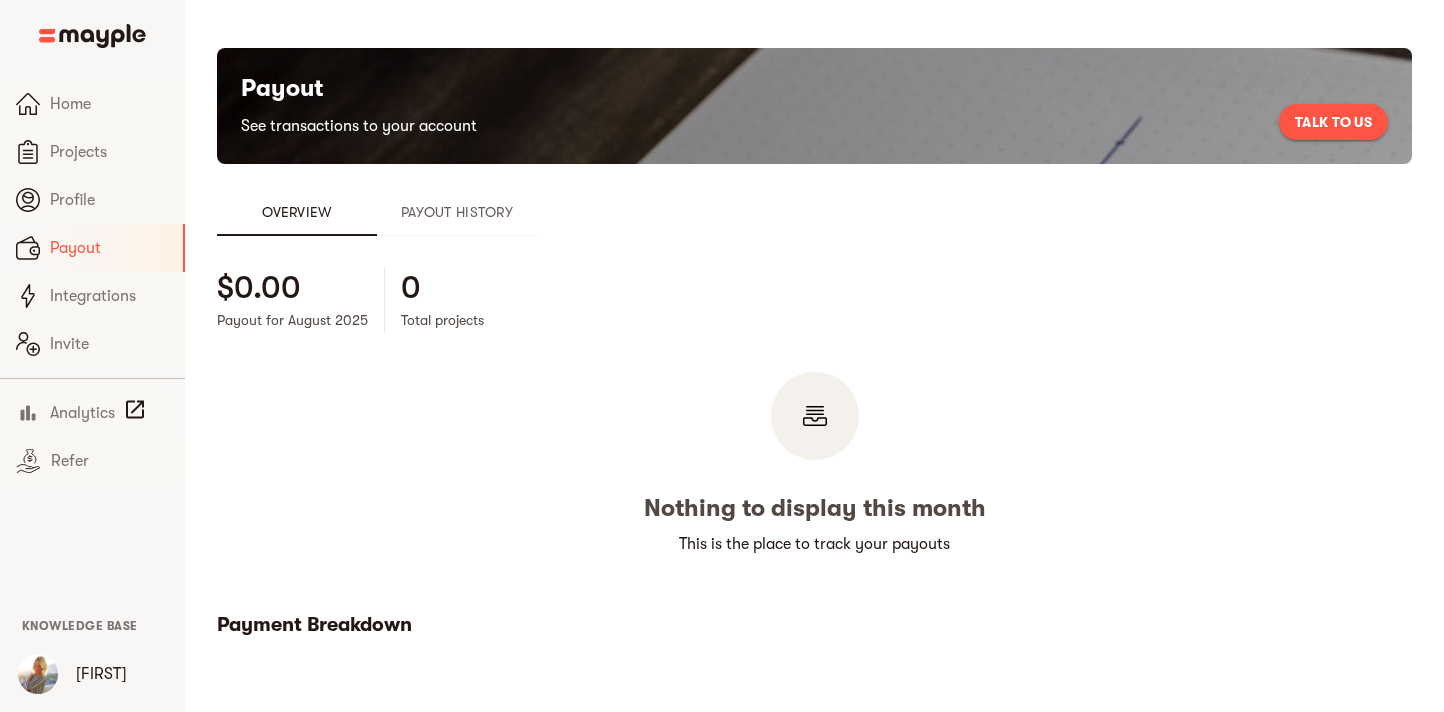 scroll, scrollTop: 0, scrollLeft: 0, axis: both 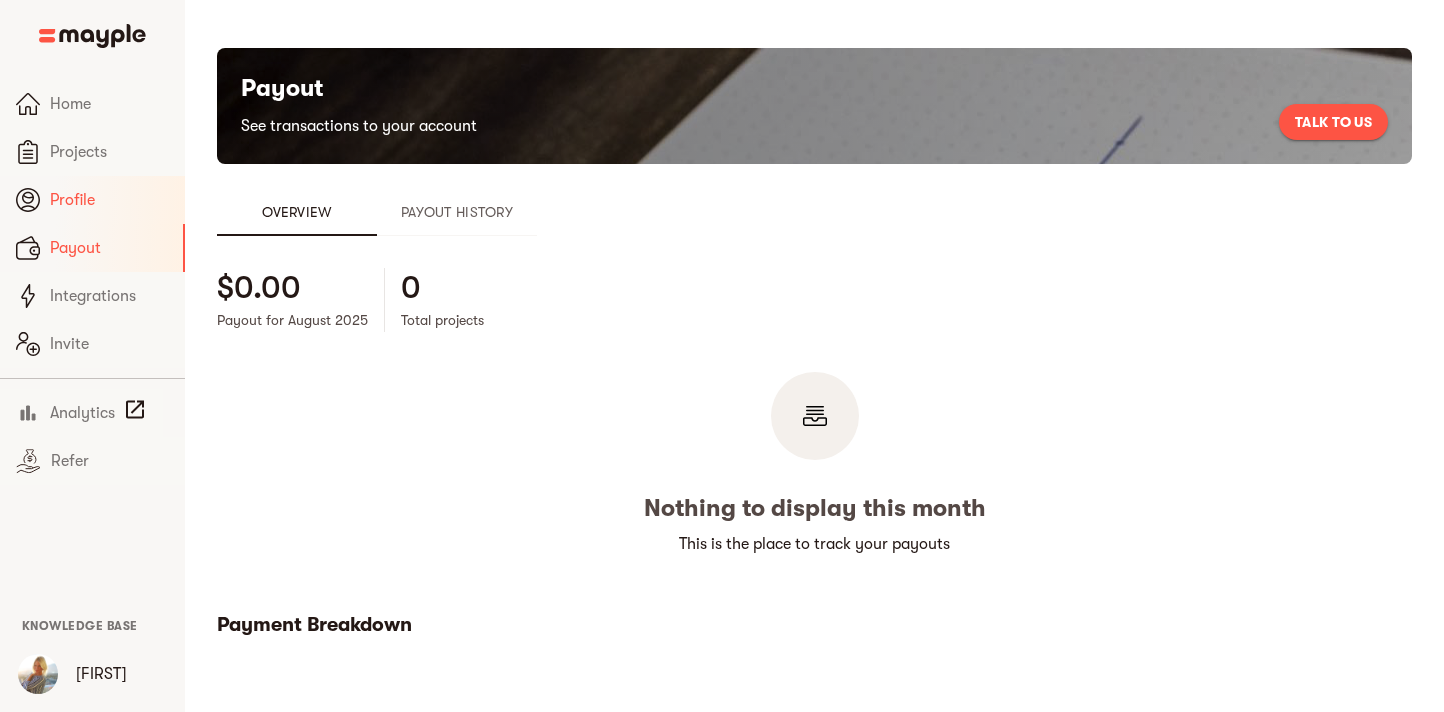 click on "Profile" at bounding box center [109, 200] 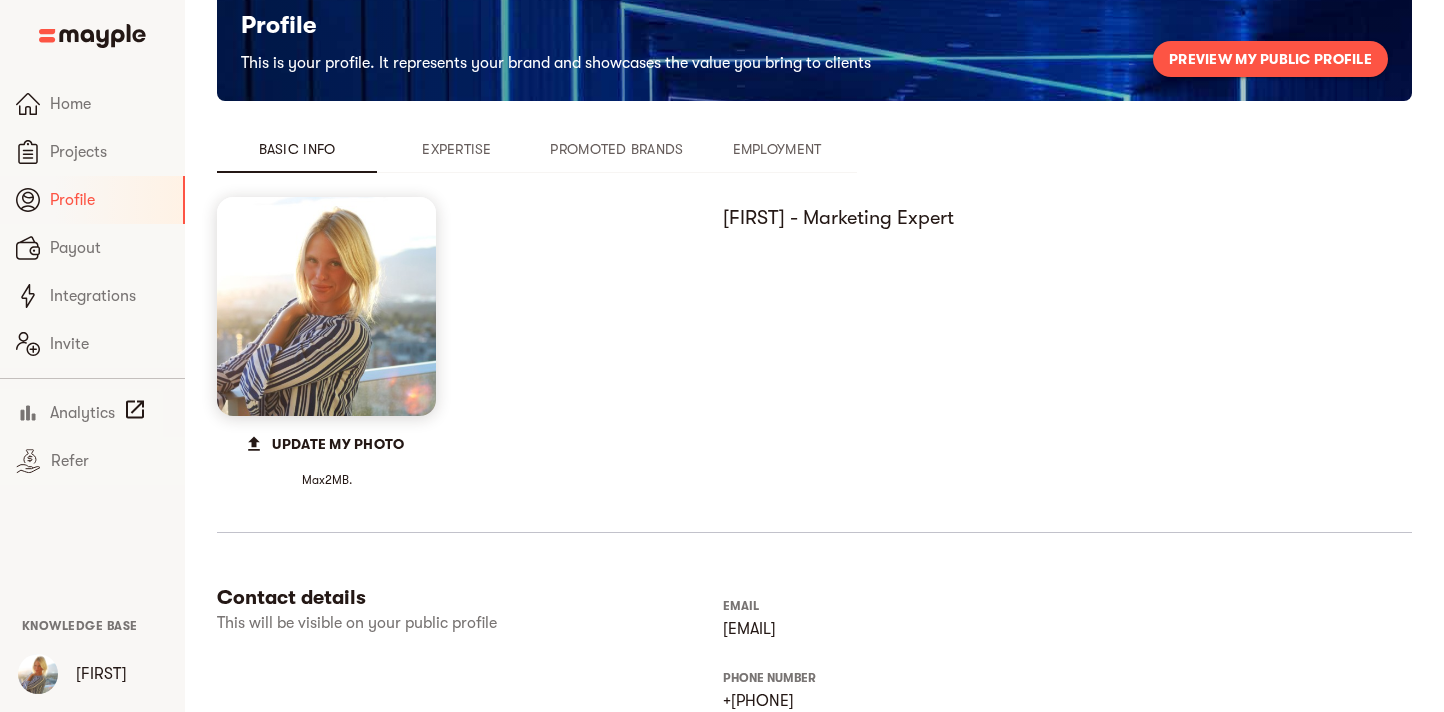 scroll, scrollTop: 0, scrollLeft: 0, axis: both 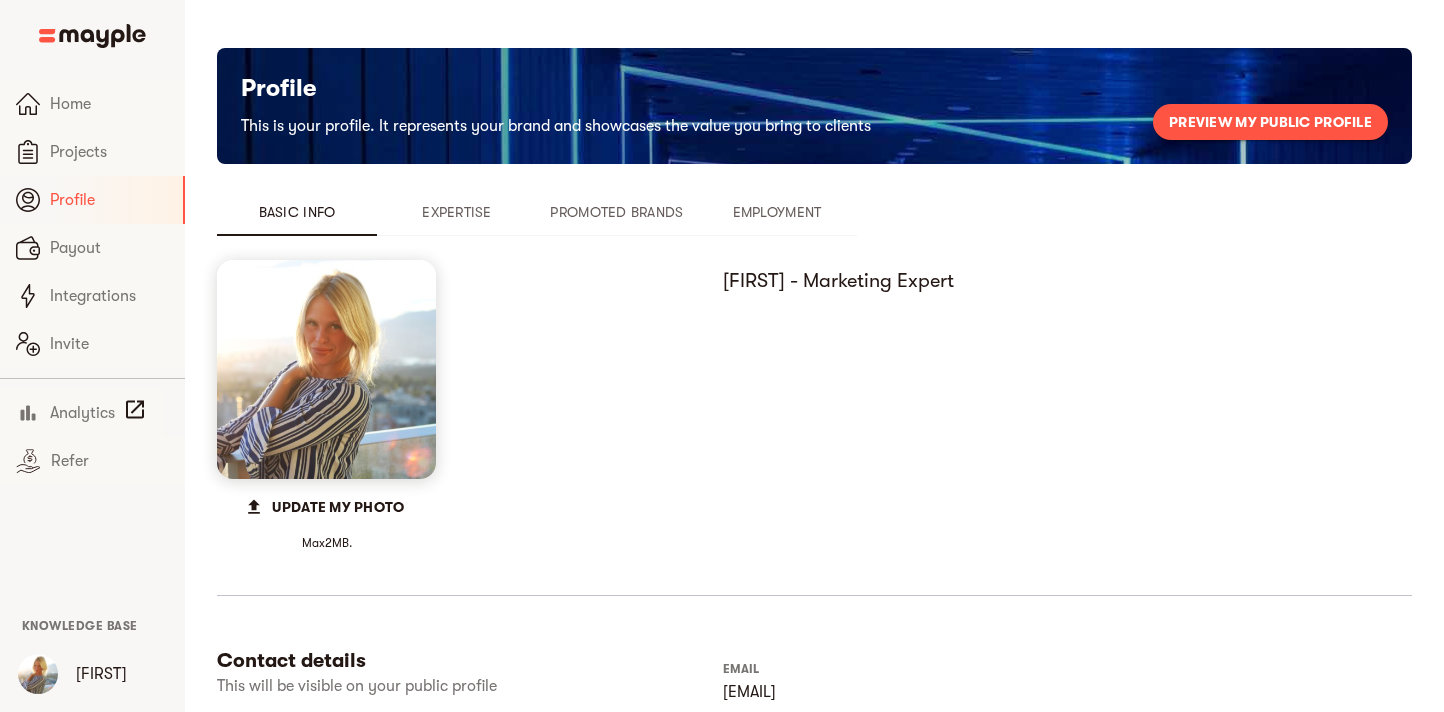 click on "Expertise" at bounding box center [457, 212] 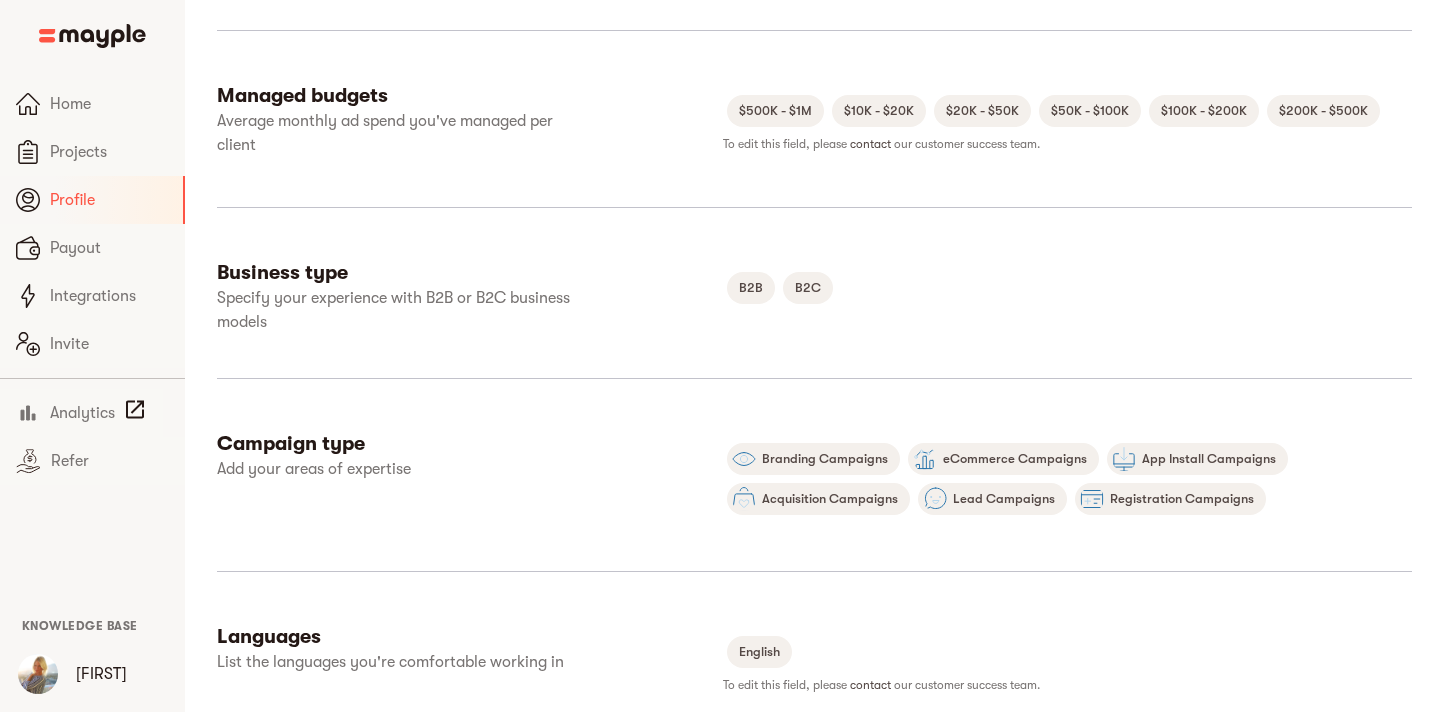 scroll, scrollTop: 0, scrollLeft: 0, axis: both 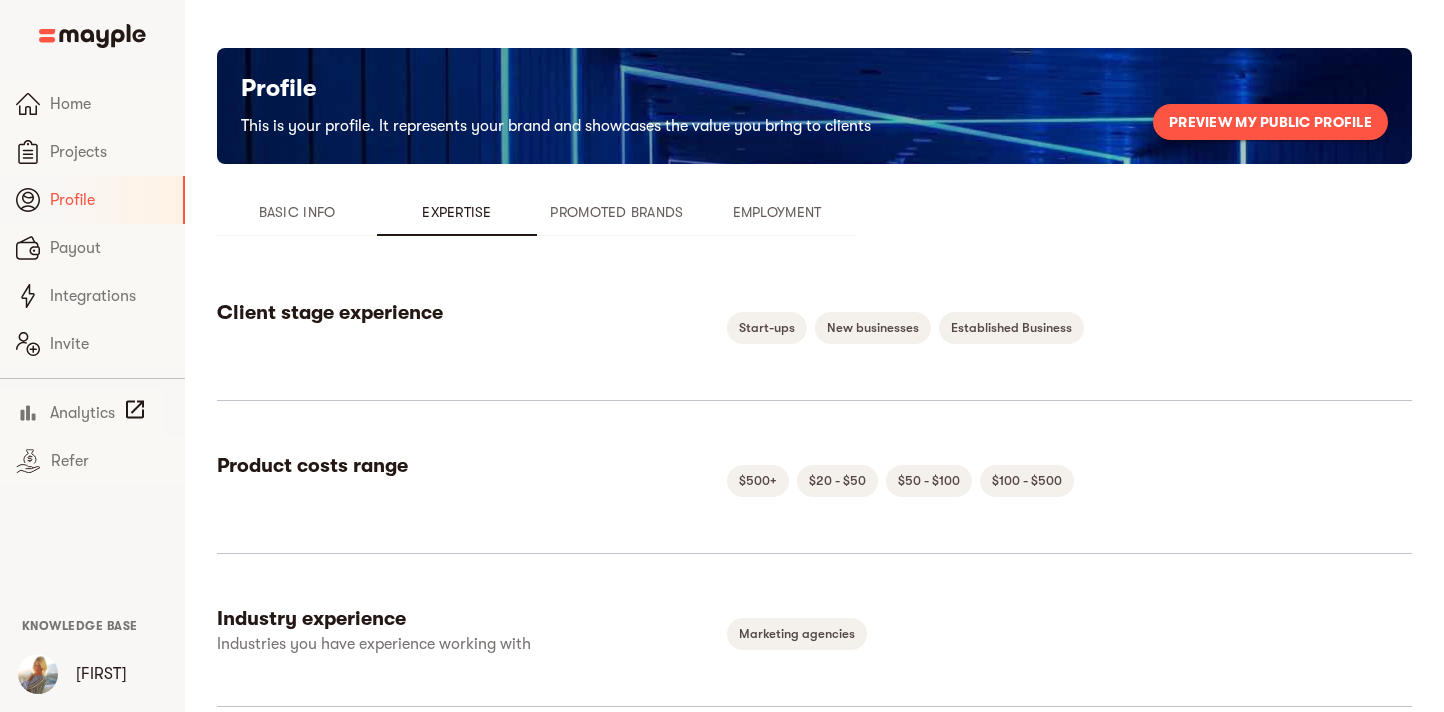 click on "Promoted Brands" at bounding box center (617, 212) 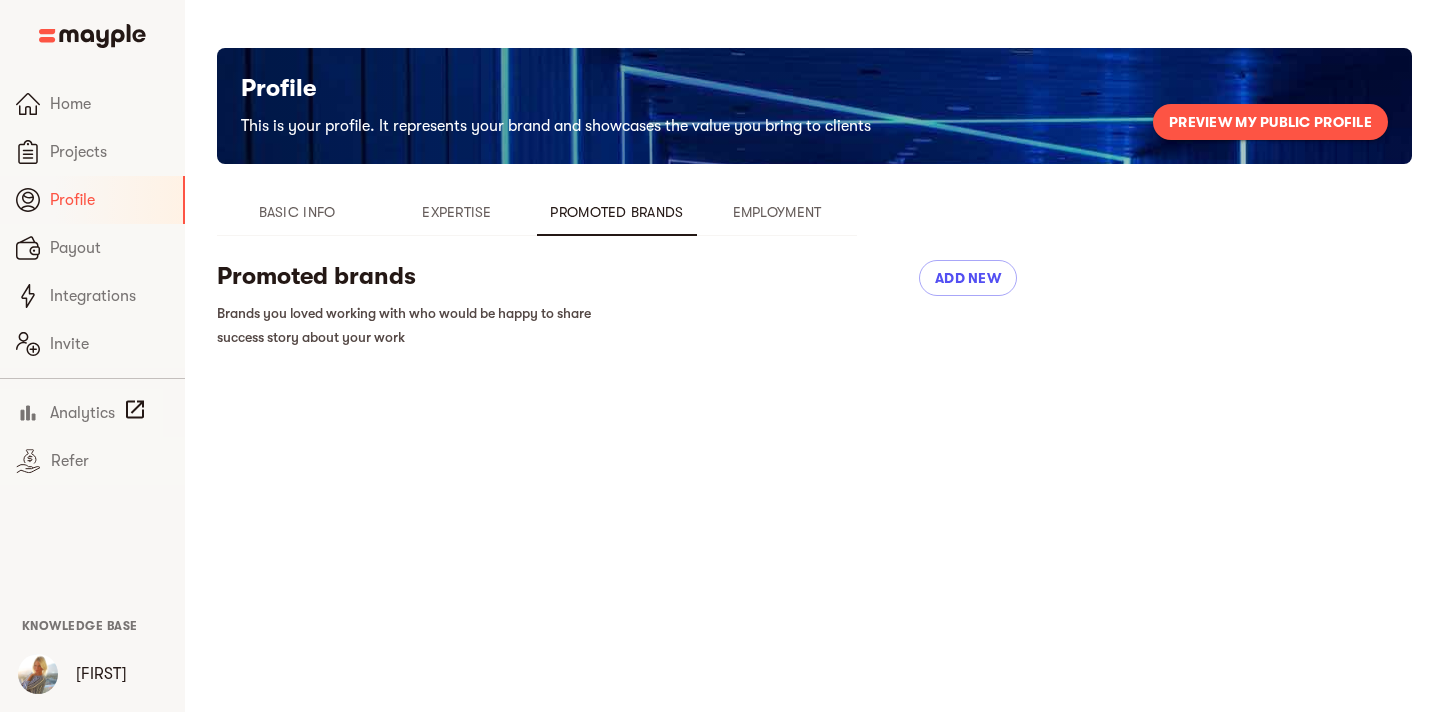 click on "Employment" at bounding box center (777, 212) 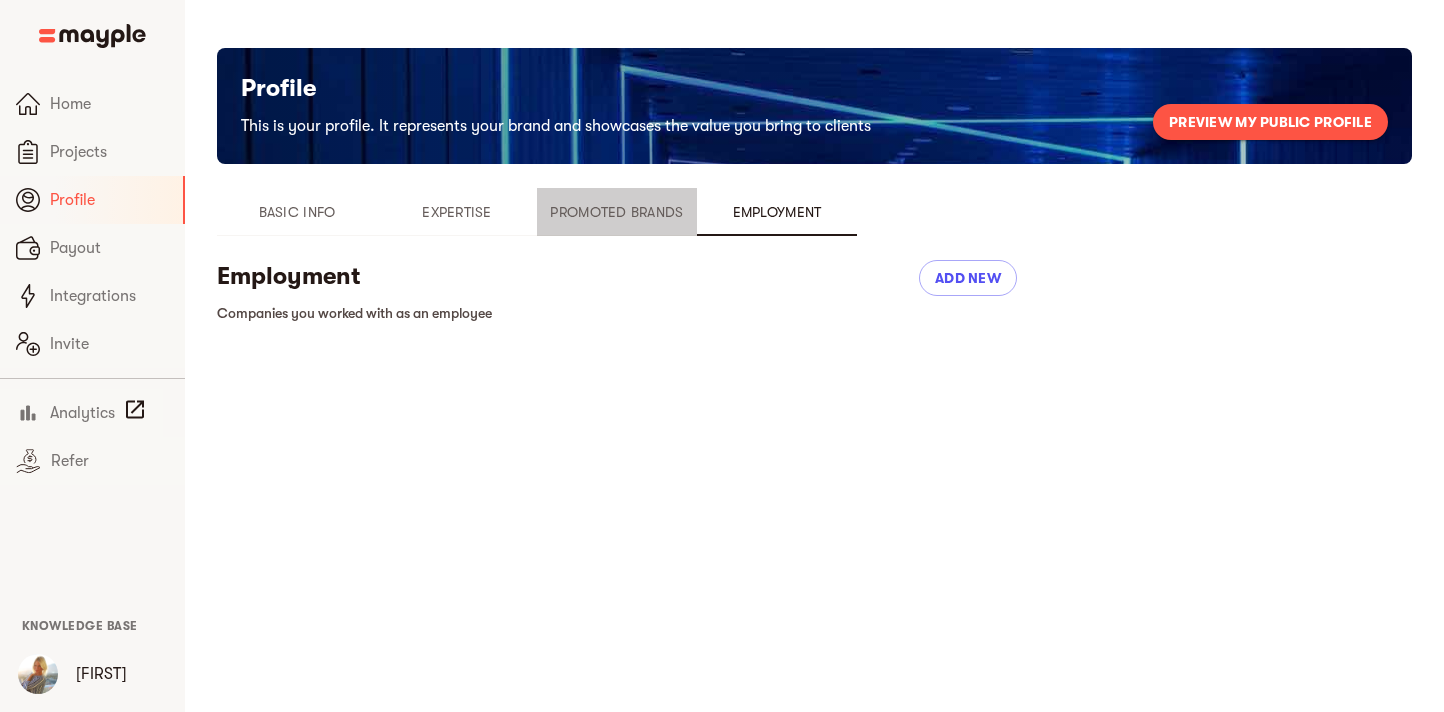 click on "Promoted Brands" at bounding box center [617, 212] 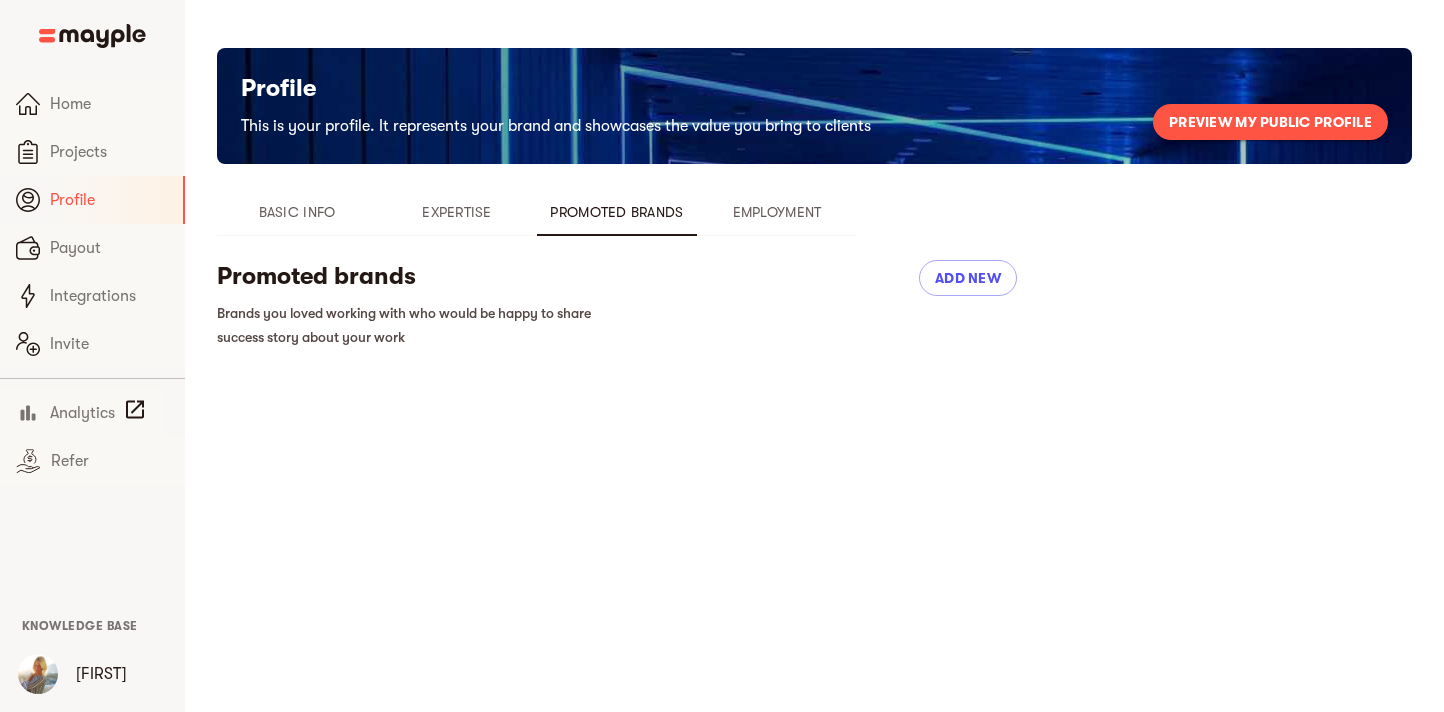 click on "Expertise" at bounding box center (457, 212) 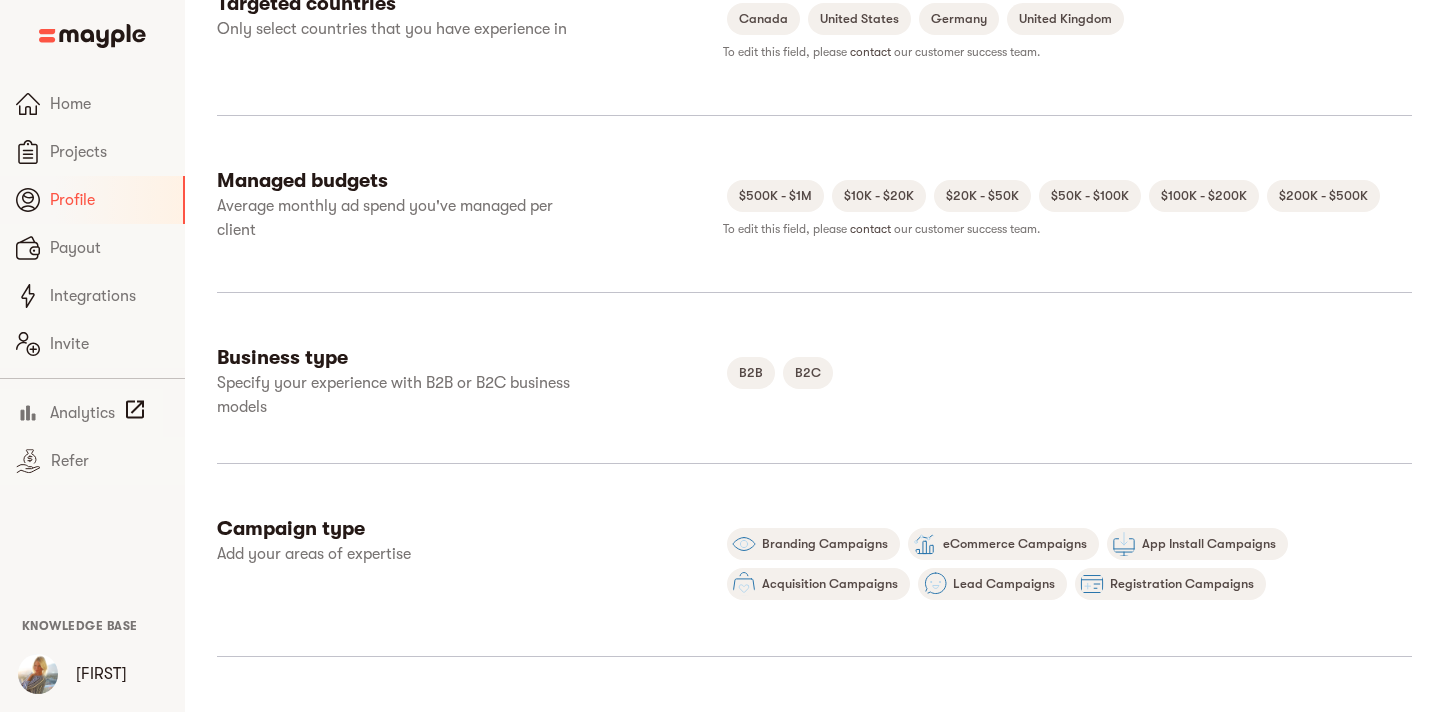 scroll, scrollTop: 641, scrollLeft: 0, axis: vertical 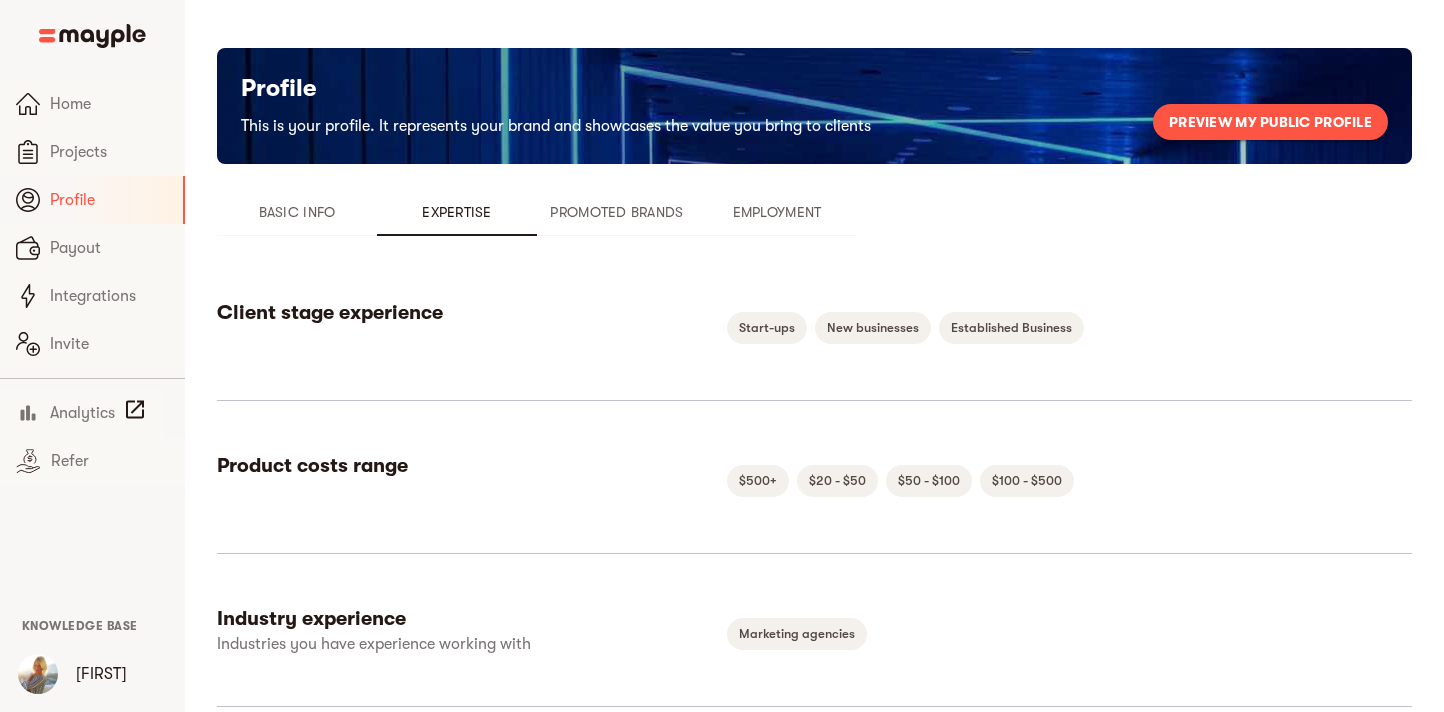 click on "Basic Info" at bounding box center (297, 212) 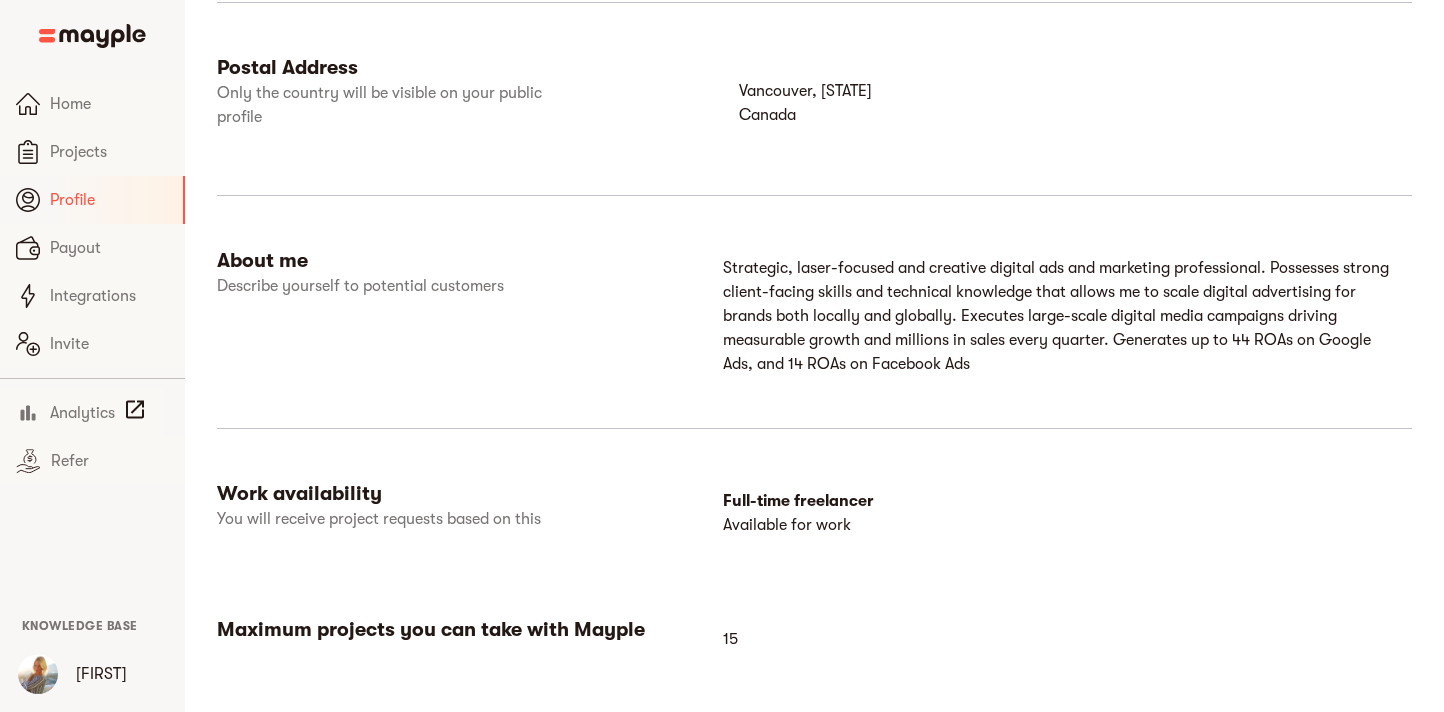 scroll, scrollTop: 996, scrollLeft: 0, axis: vertical 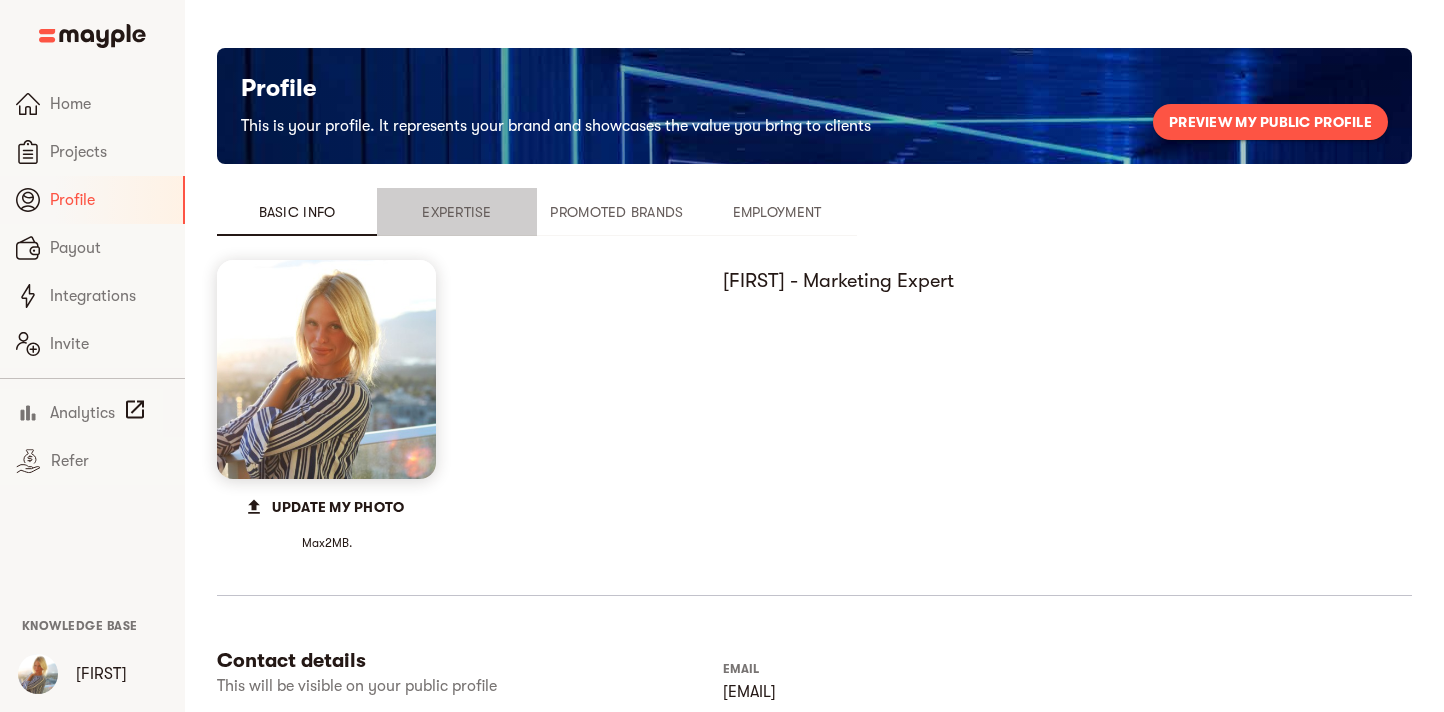 click on "Expertise" at bounding box center (457, 212) 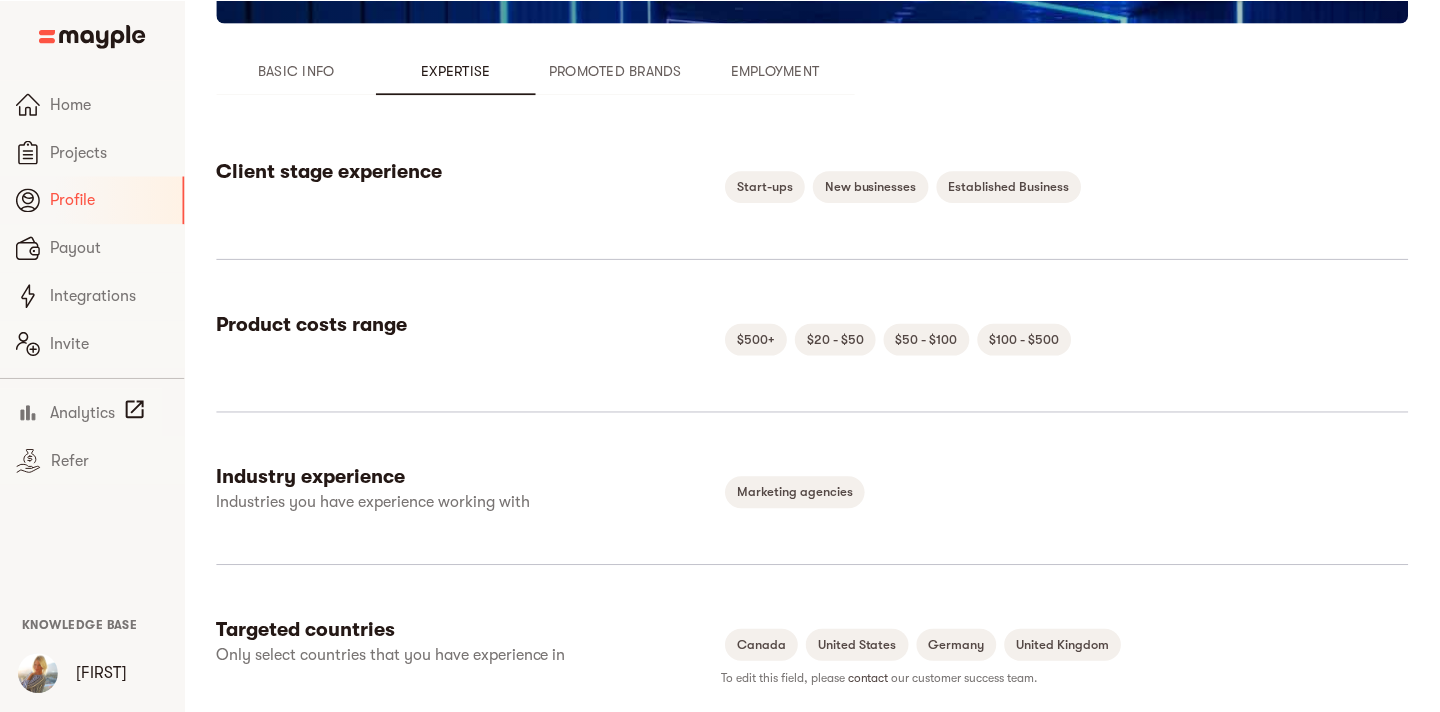 scroll, scrollTop: 0, scrollLeft: 0, axis: both 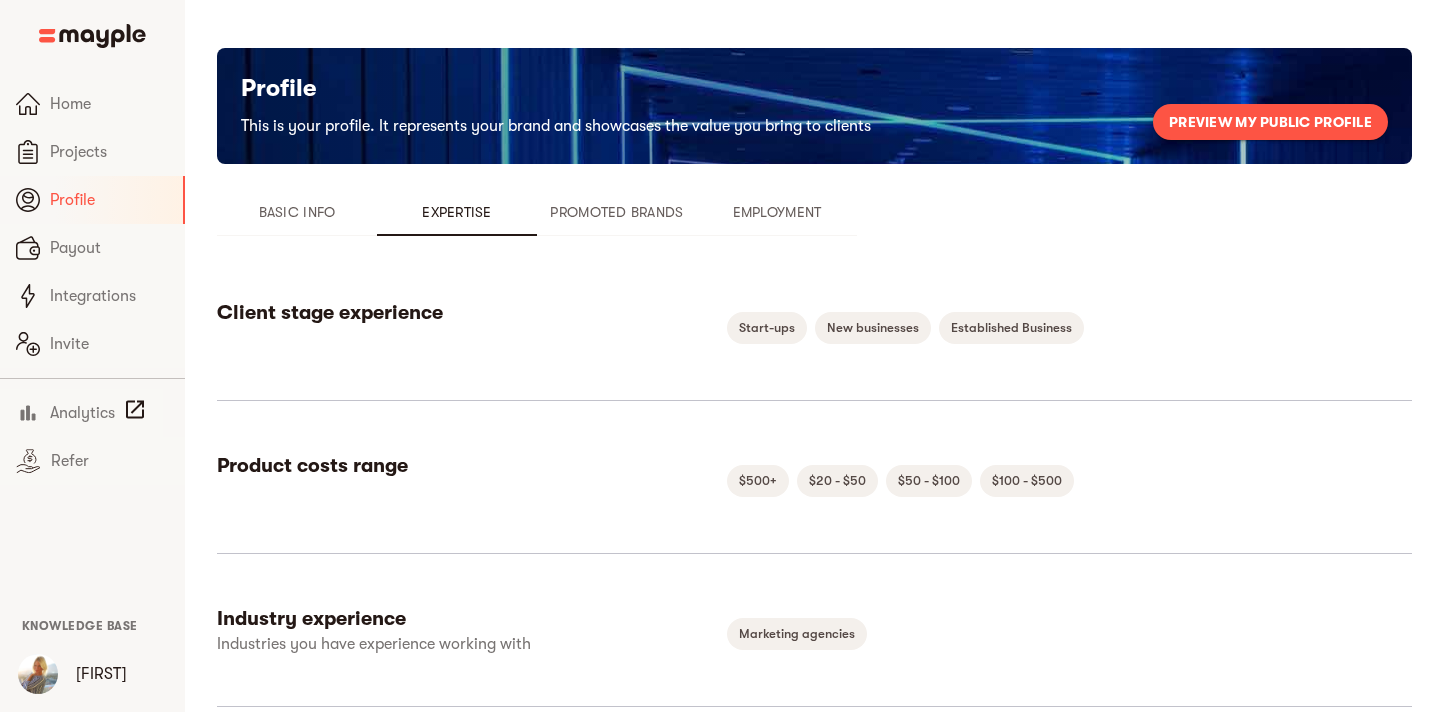 click on "Basic Info" at bounding box center (297, 212) 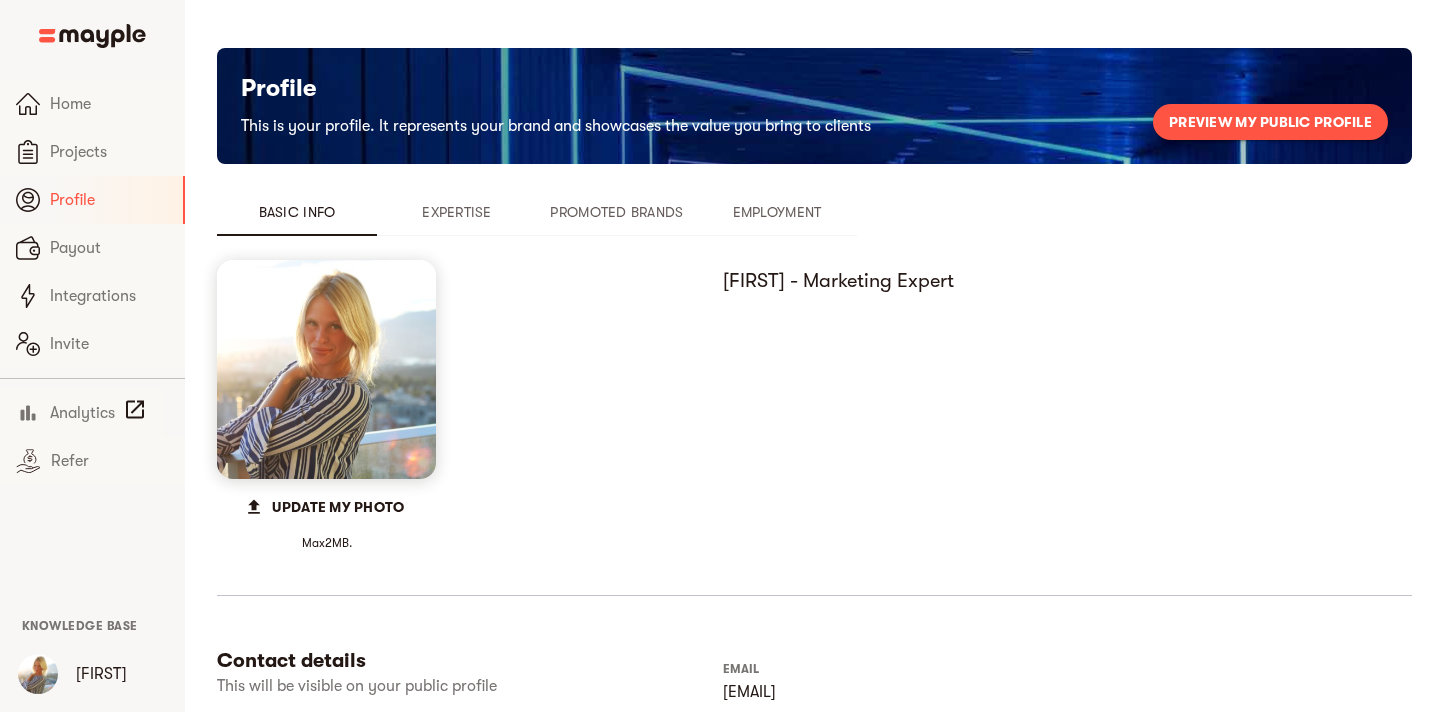 type 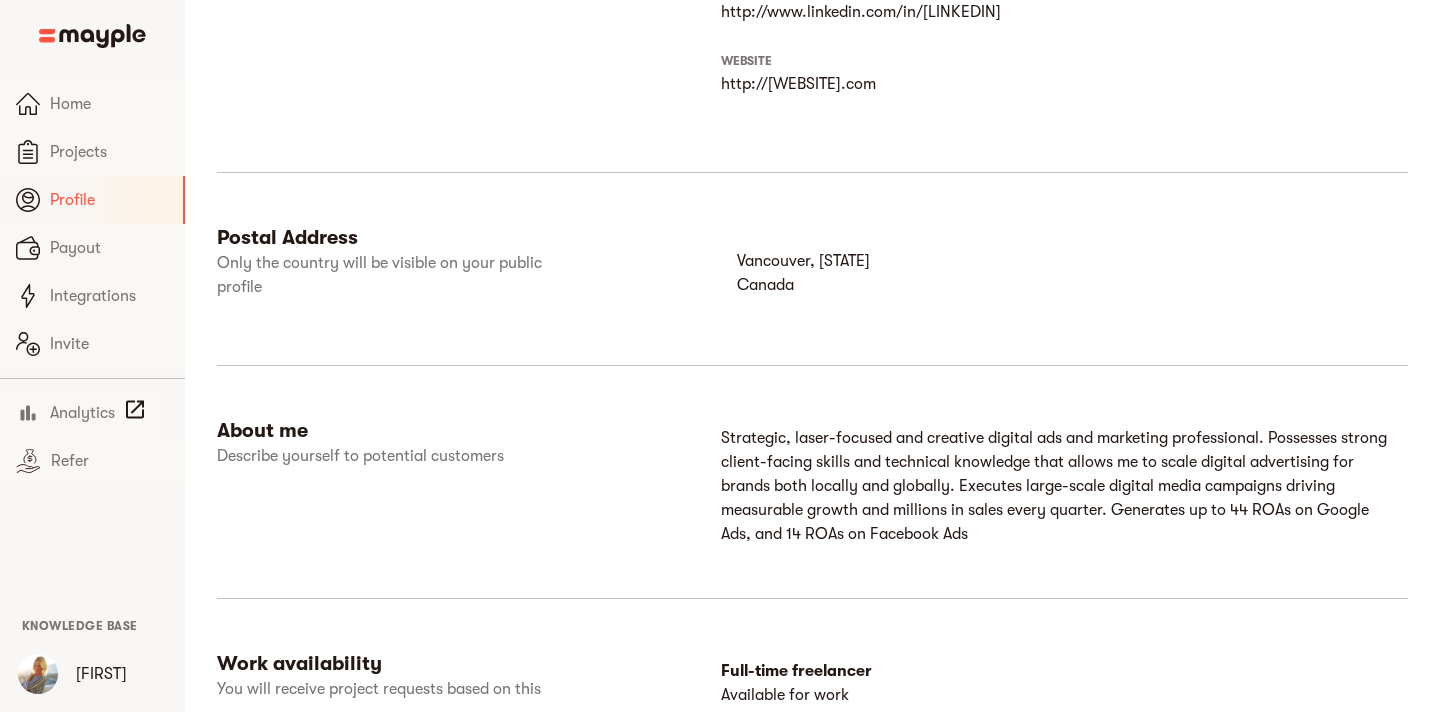 scroll, scrollTop: 840, scrollLeft: 0, axis: vertical 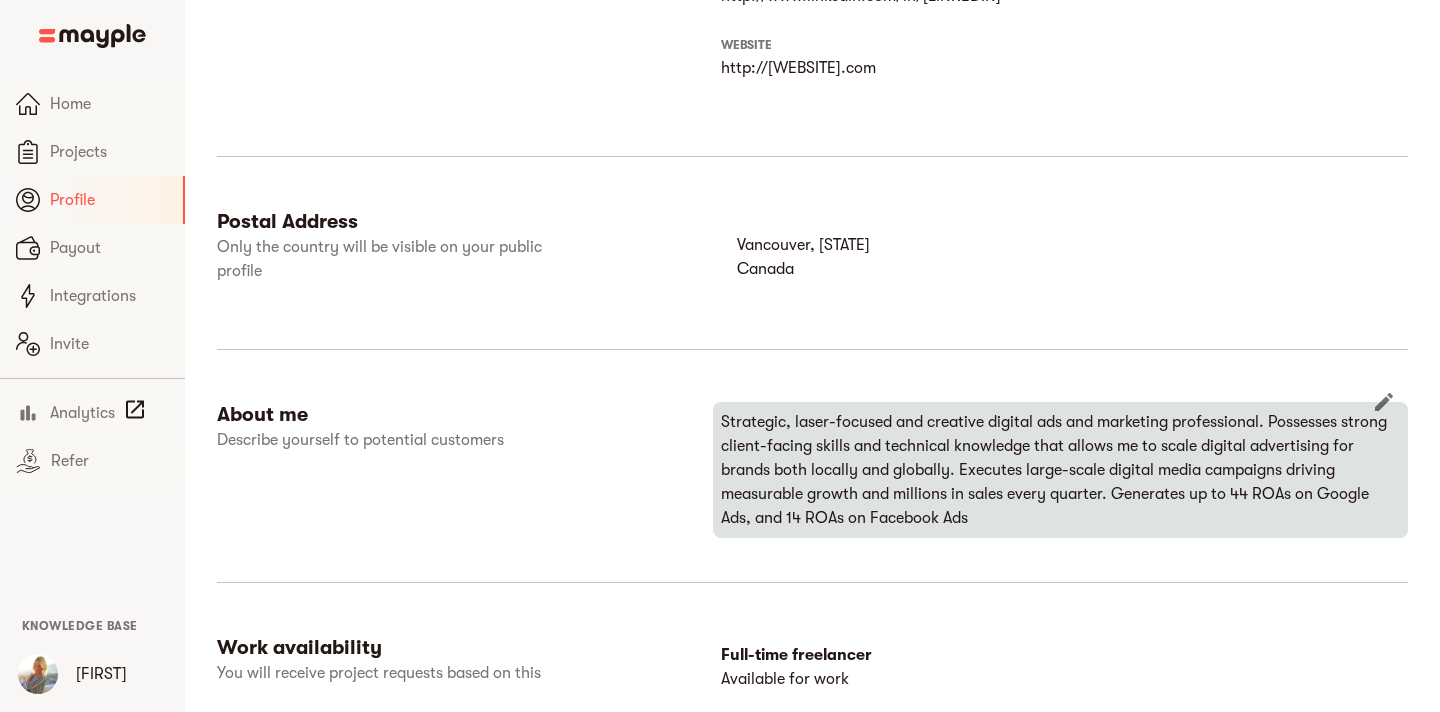 click 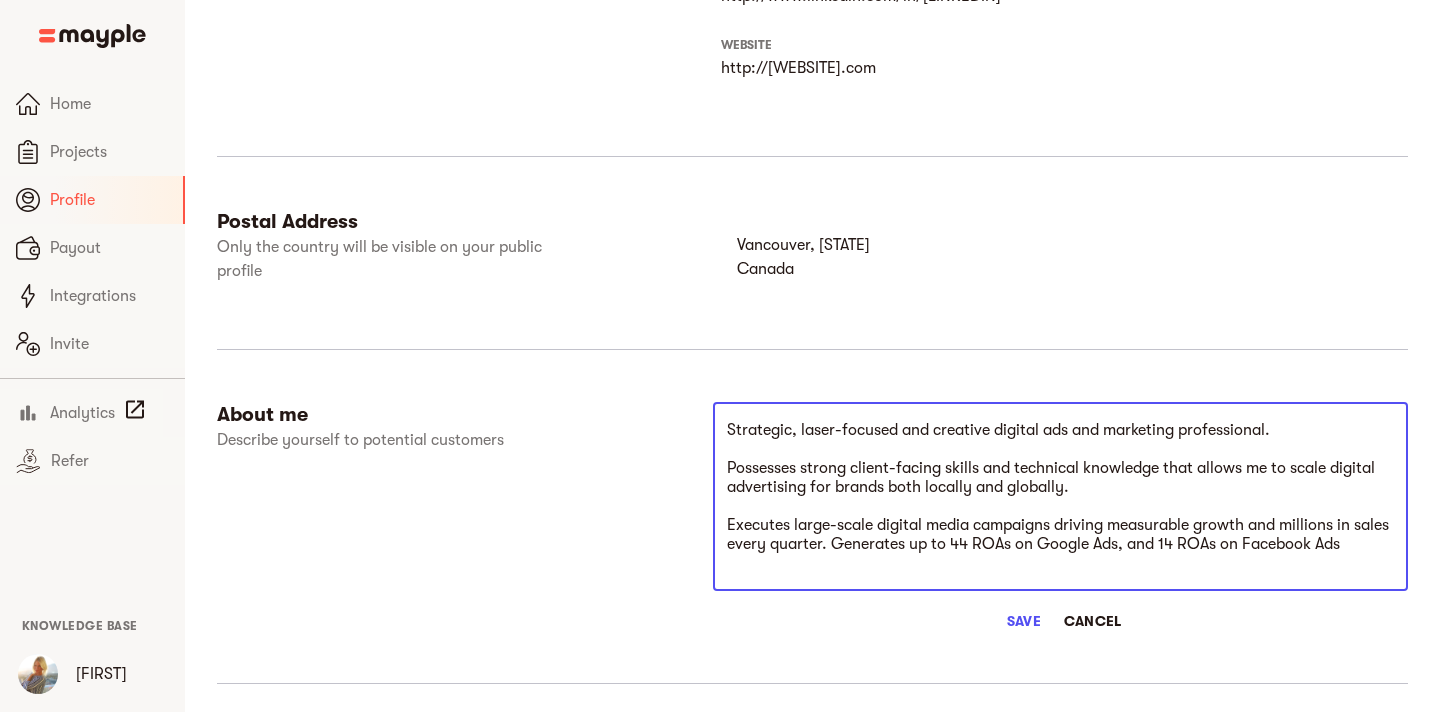 drag, startPoint x: 995, startPoint y: 430, endPoint x: 1105, endPoint y: 434, distance: 110.0727 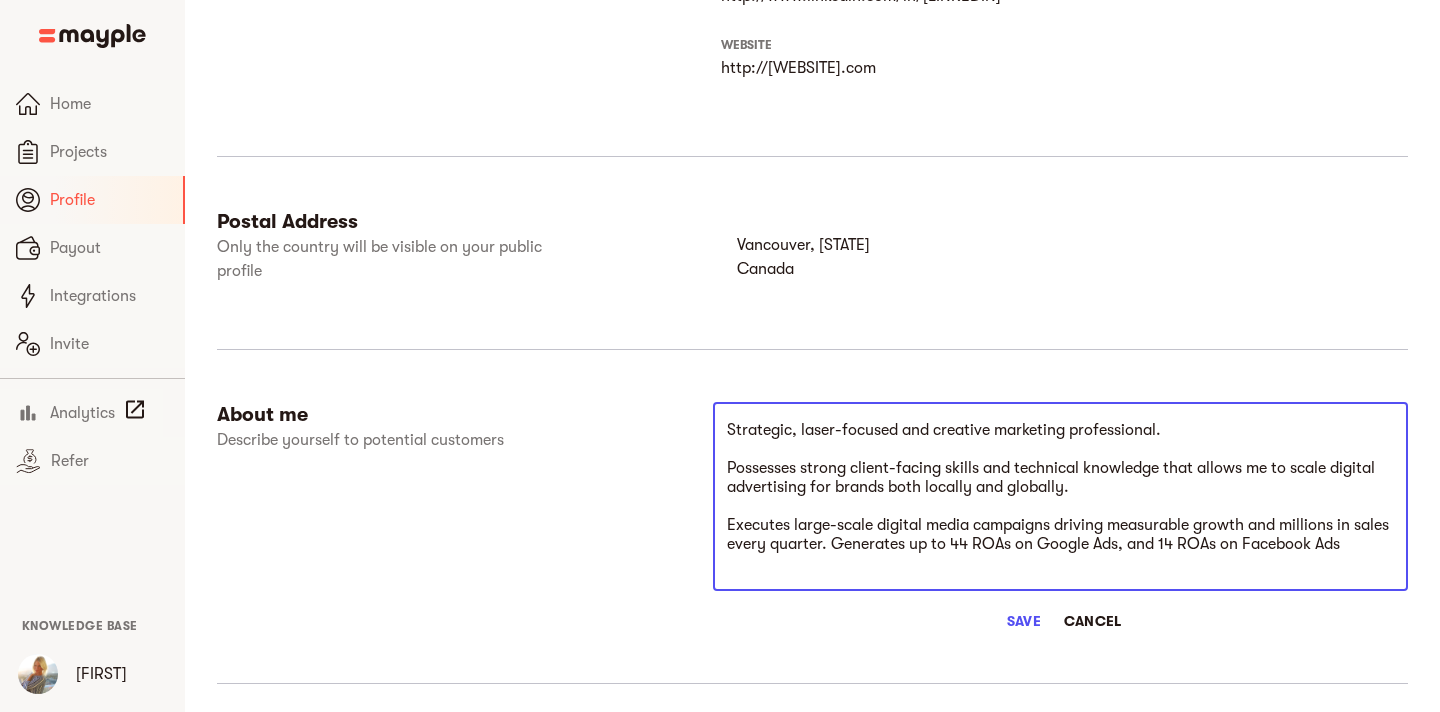 click on "Strategic, laser-focused and creative marketing professional.
Possesses strong client-facing skills and technical knowledge that allows me to scale digital advertising for brands both locally and globally.
Executes large-scale digital media campaigns driving measurable growth and millions in sales every quarter. Generates up to 44 ROAs on Google Ads, and 14 ROAs on Facebook Ads" at bounding box center (1060, 497) 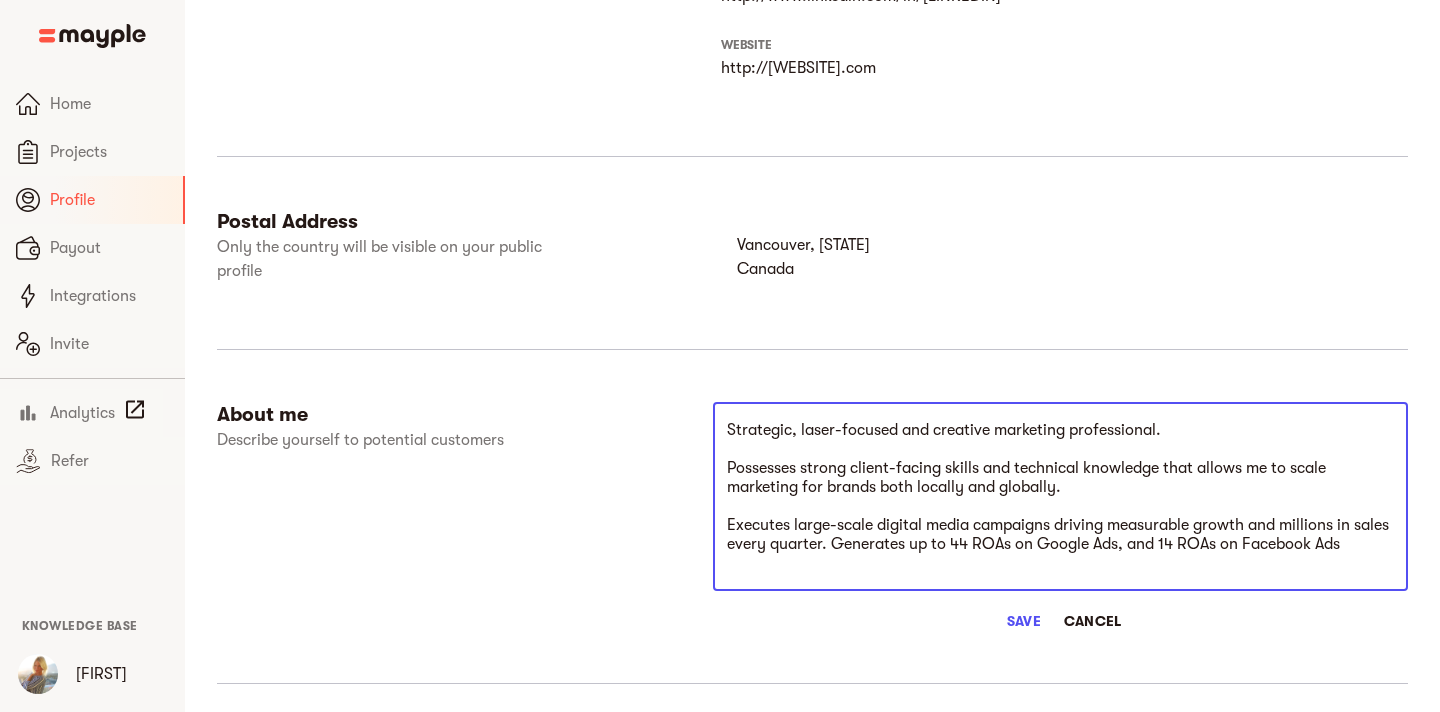 drag, startPoint x: 973, startPoint y: 527, endPoint x: 880, endPoint y: 526, distance: 93.00538 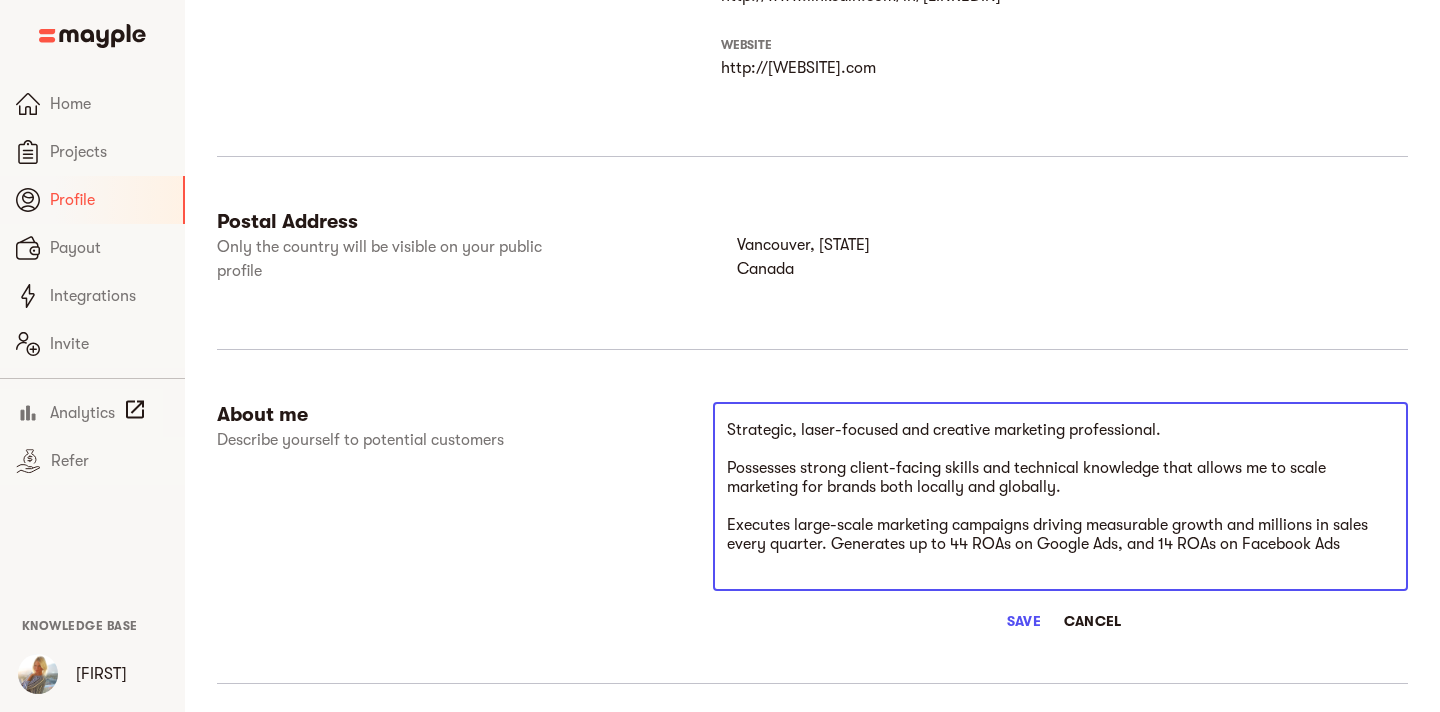 click on "Strategic, laser-focused and creative marketing professional.
Possesses strong client-facing skills and technical knowledge that allows me to scale marketing for brands both locally and globally.
Executes large-scale marketing campaigns driving measurable growth and millions in sales every quarter. Generates up to 44 ROAs on Google Ads, and 14 ROAs on Facebook Ads" at bounding box center (1060, 497) 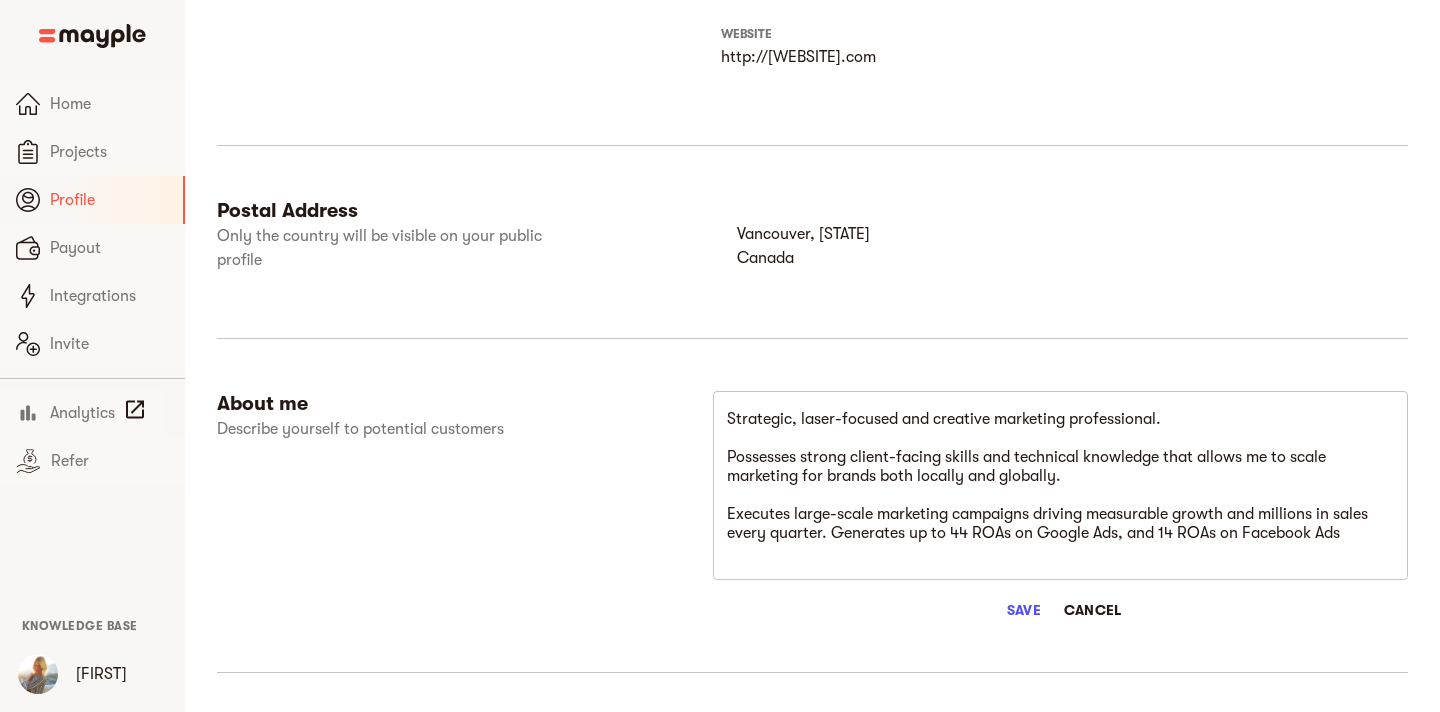 scroll, scrollTop: 848, scrollLeft: 0, axis: vertical 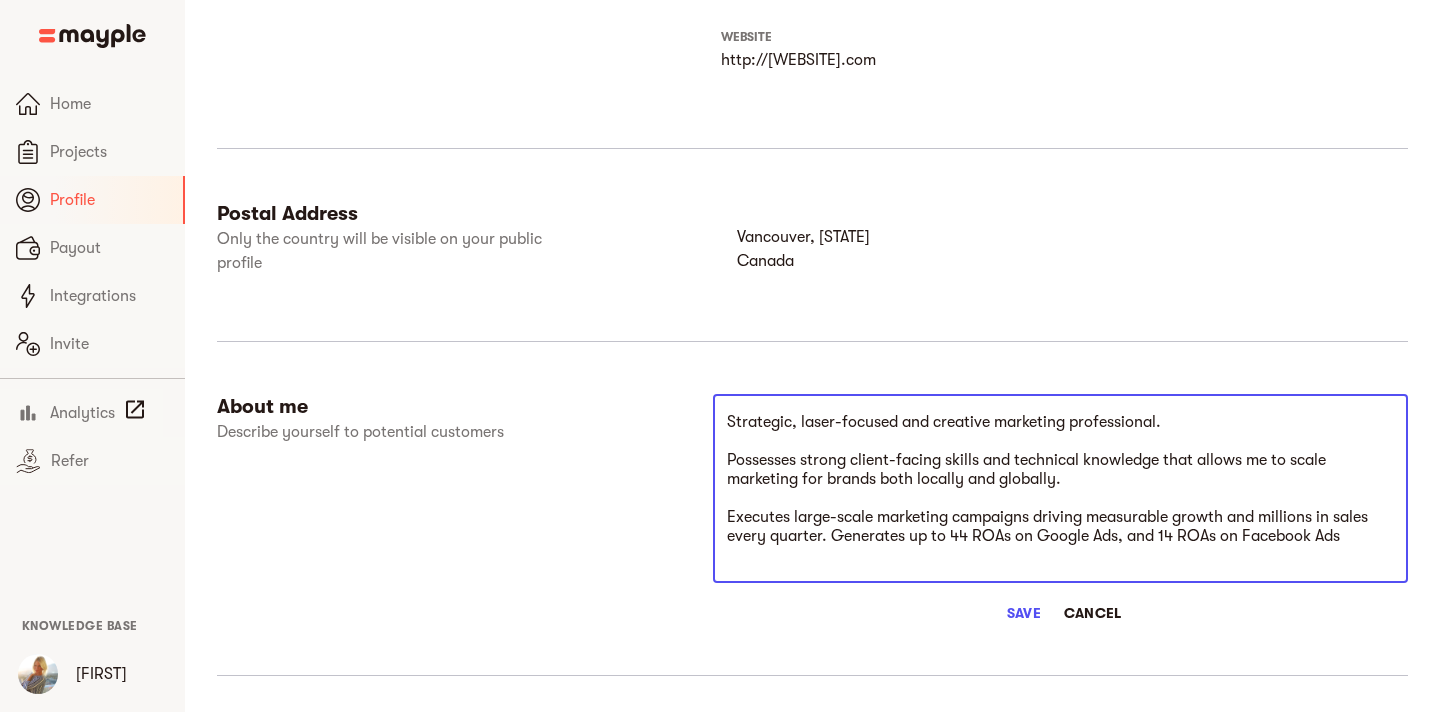drag, startPoint x: 834, startPoint y: 535, endPoint x: 1365, endPoint y: 546, distance: 531.11395 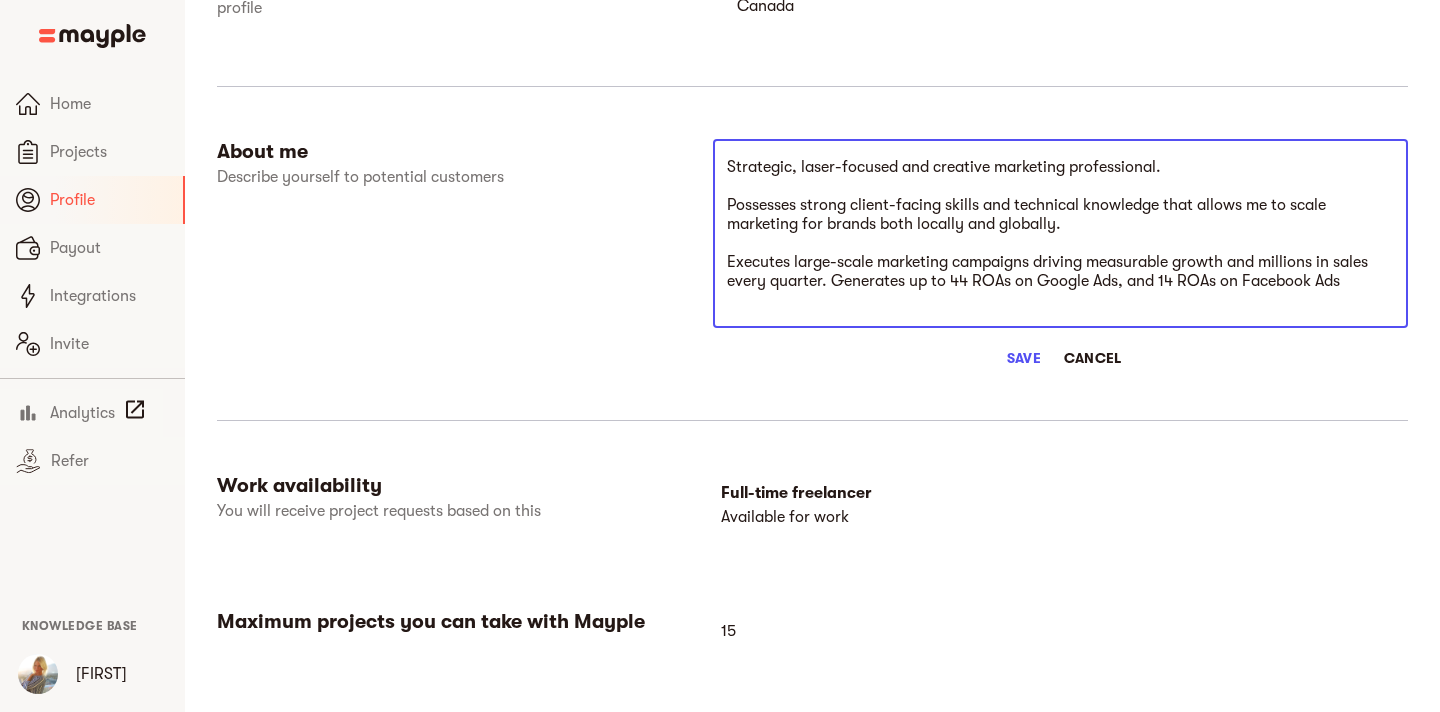 scroll, scrollTop: 1170, scrollLeft: 0, axis: vertical 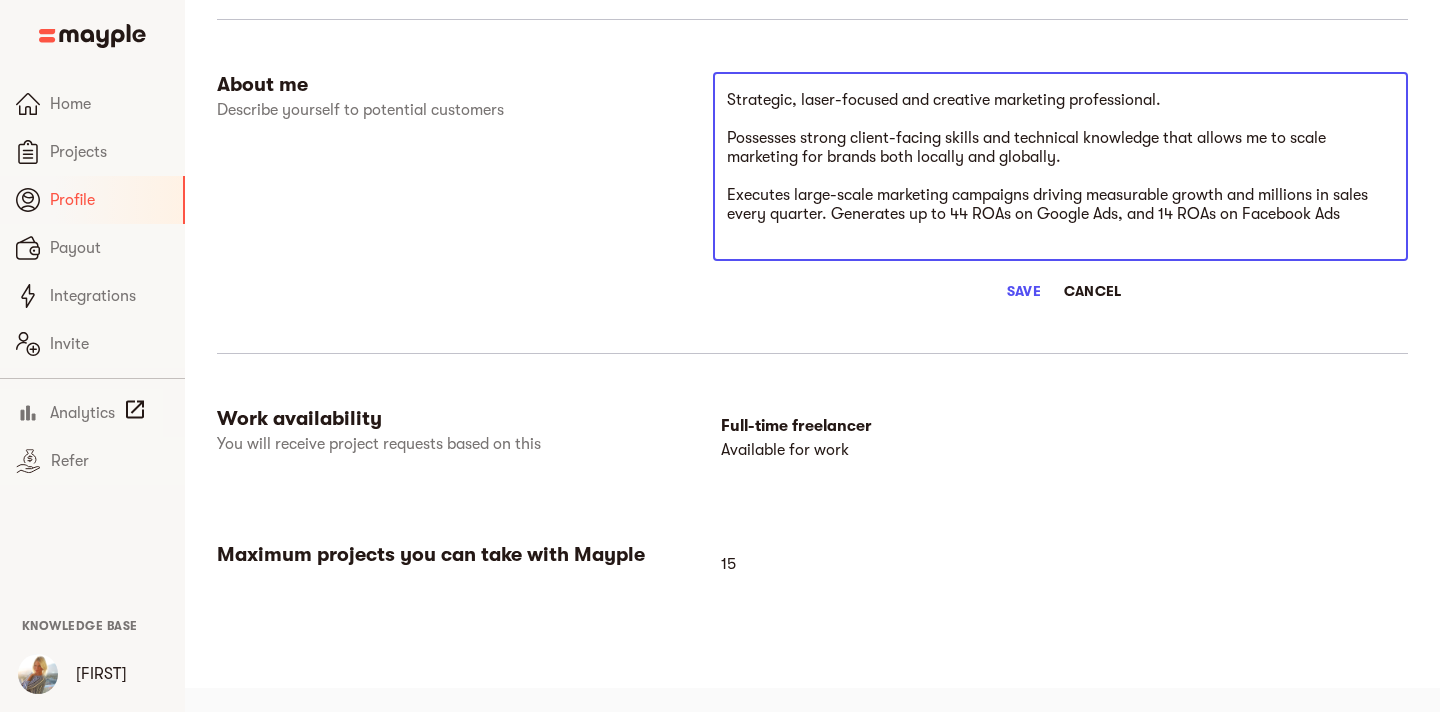 type on "Strategic, laser-focused and creative marketing professional.
Possesses strong client-facing skills and technical knowledge that allows me to scale marketing for brands both locally and globally.
Executes large-scale marketing campaigns driving measurable growth and millions in sales every quarter." 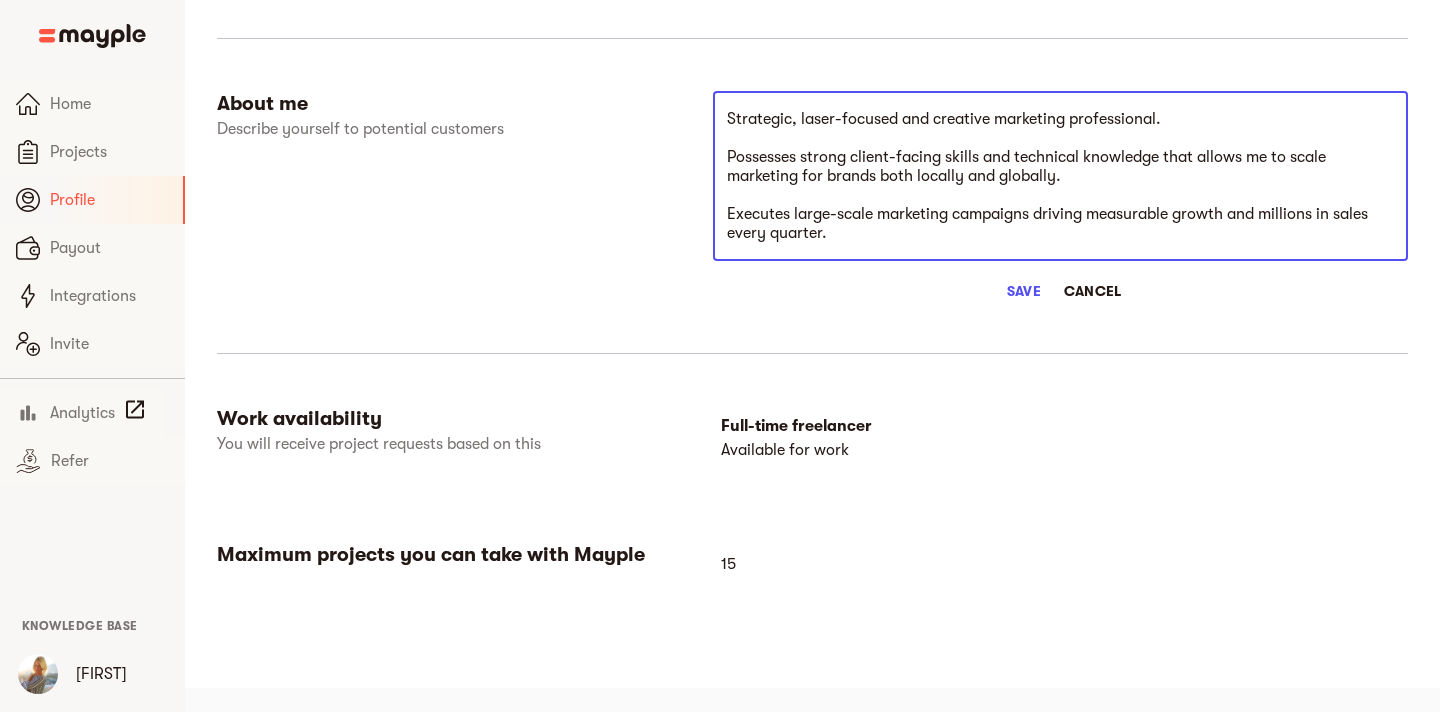 click on "Save" at bounding box center (1024, 291) 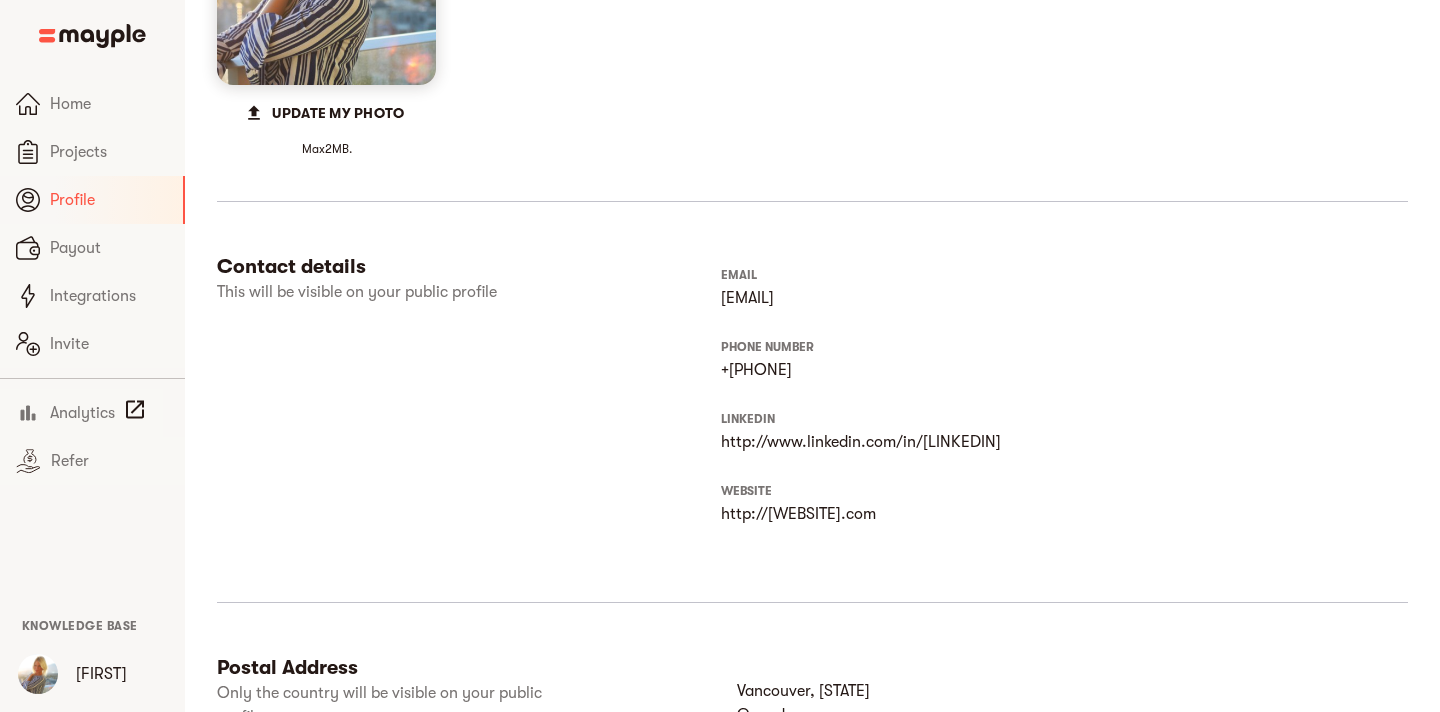 scroll, scrollTop: 0, scrollLeft: 0, axis: both 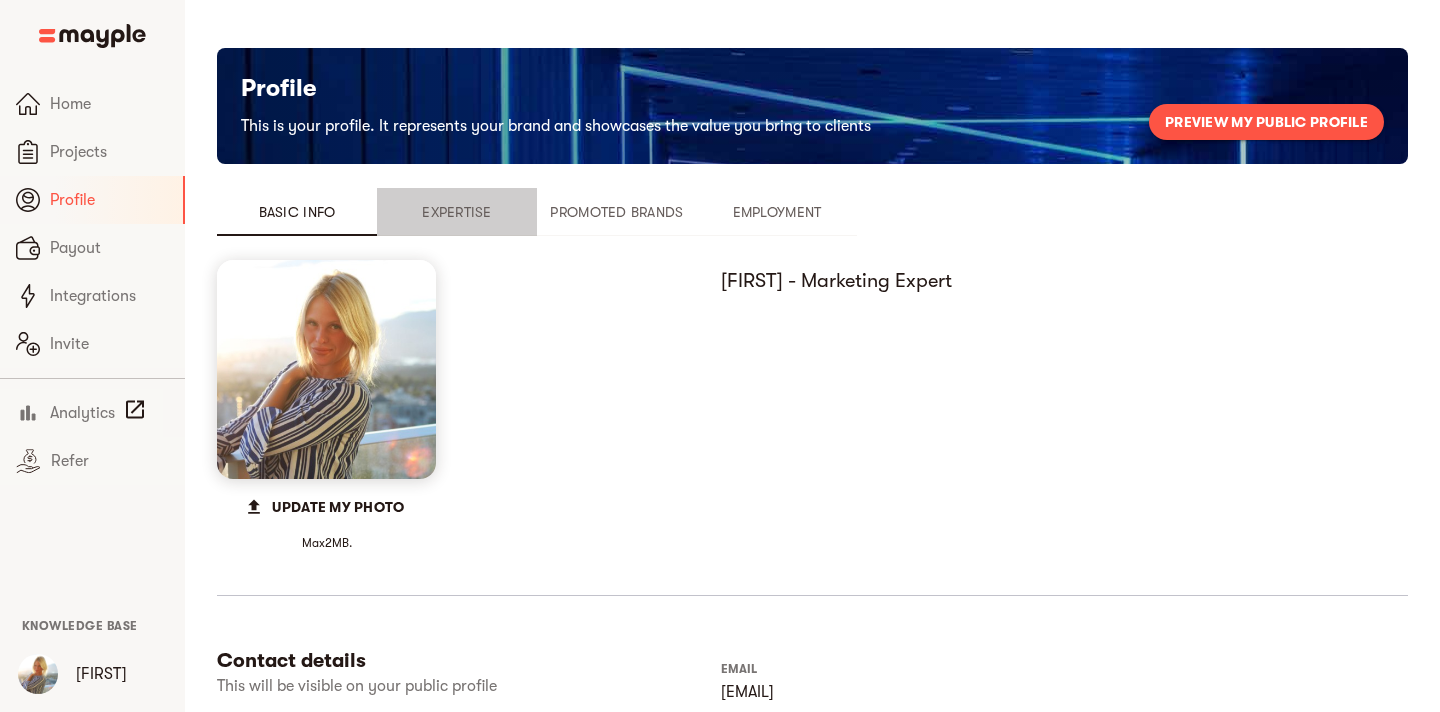click on "Expertise" at bounding box center [457, 212] 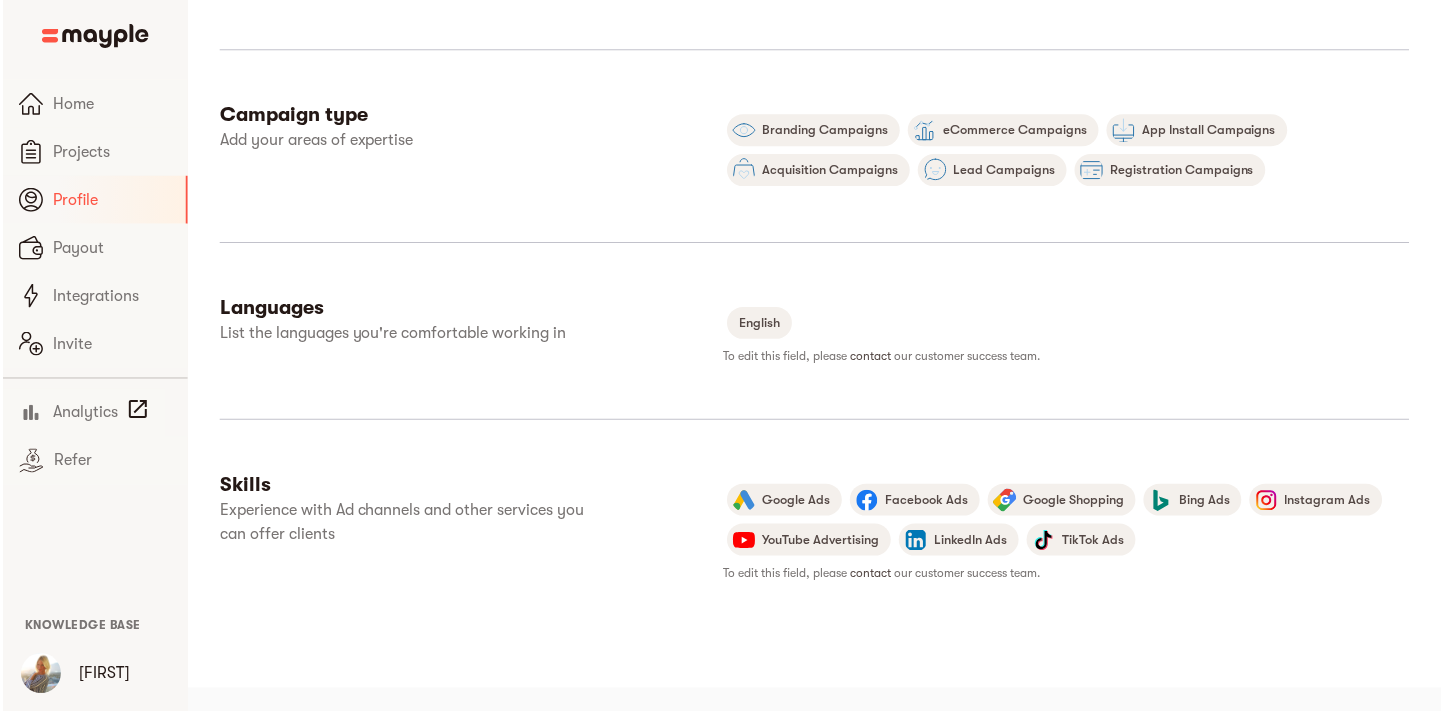scroll, scrollTop: 0, scrollLeft: 0, axis: both 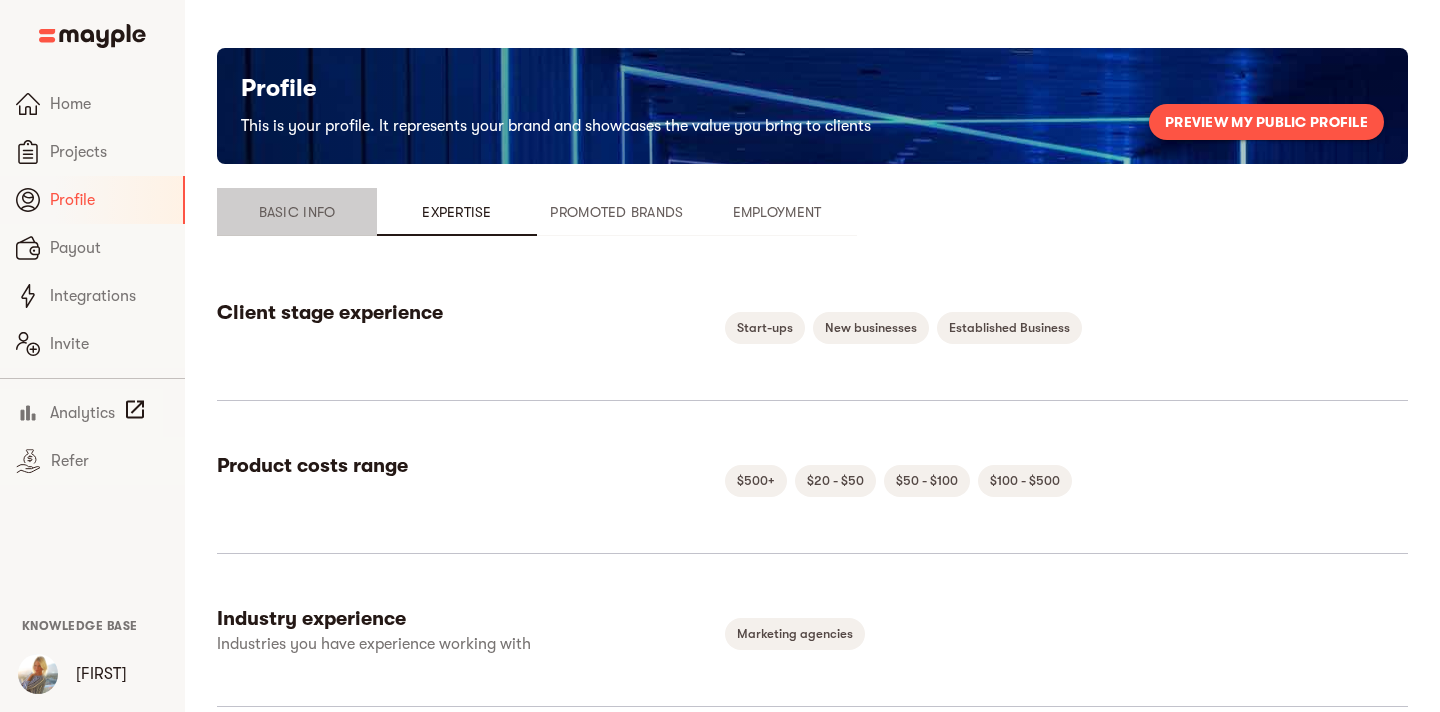 click on "Basic Info" at bounding box center [297, 212] 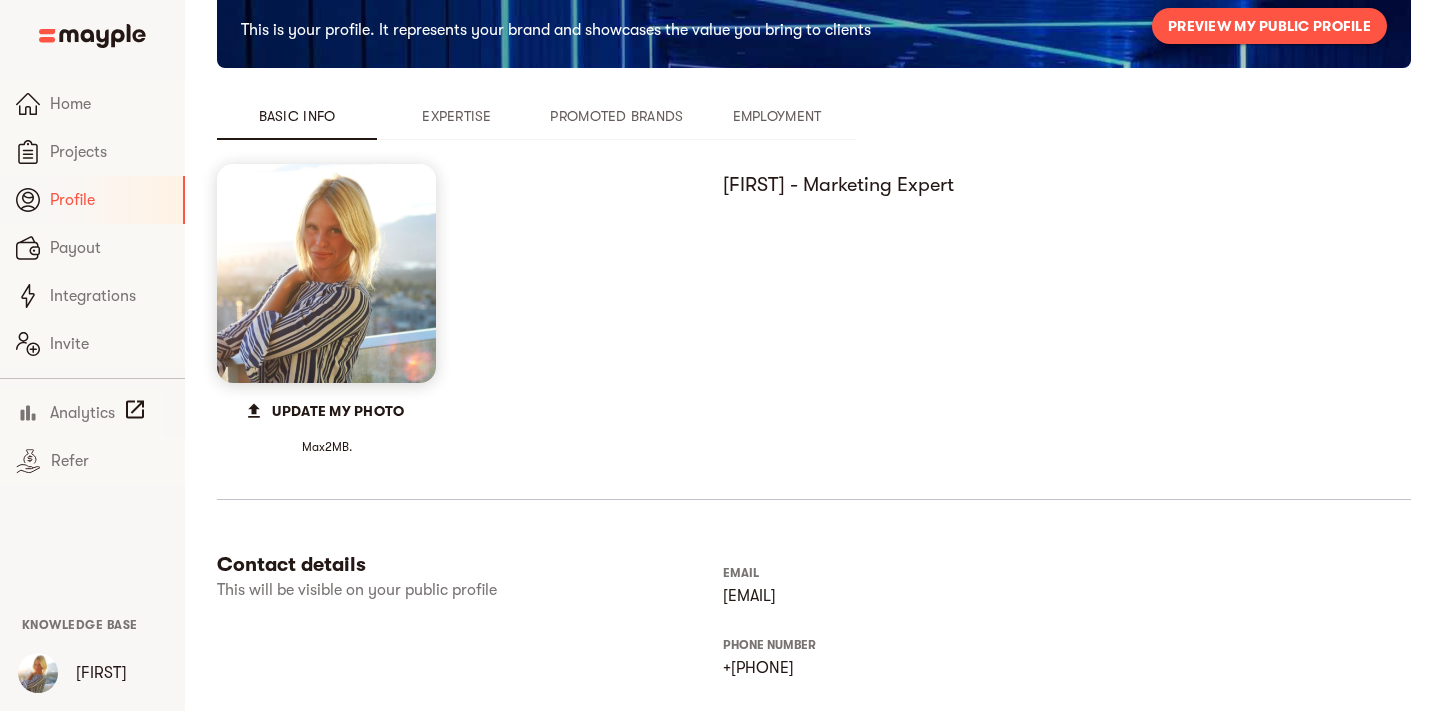 scroll, scrollTop: 0, scrollLeft: 0, axis: both 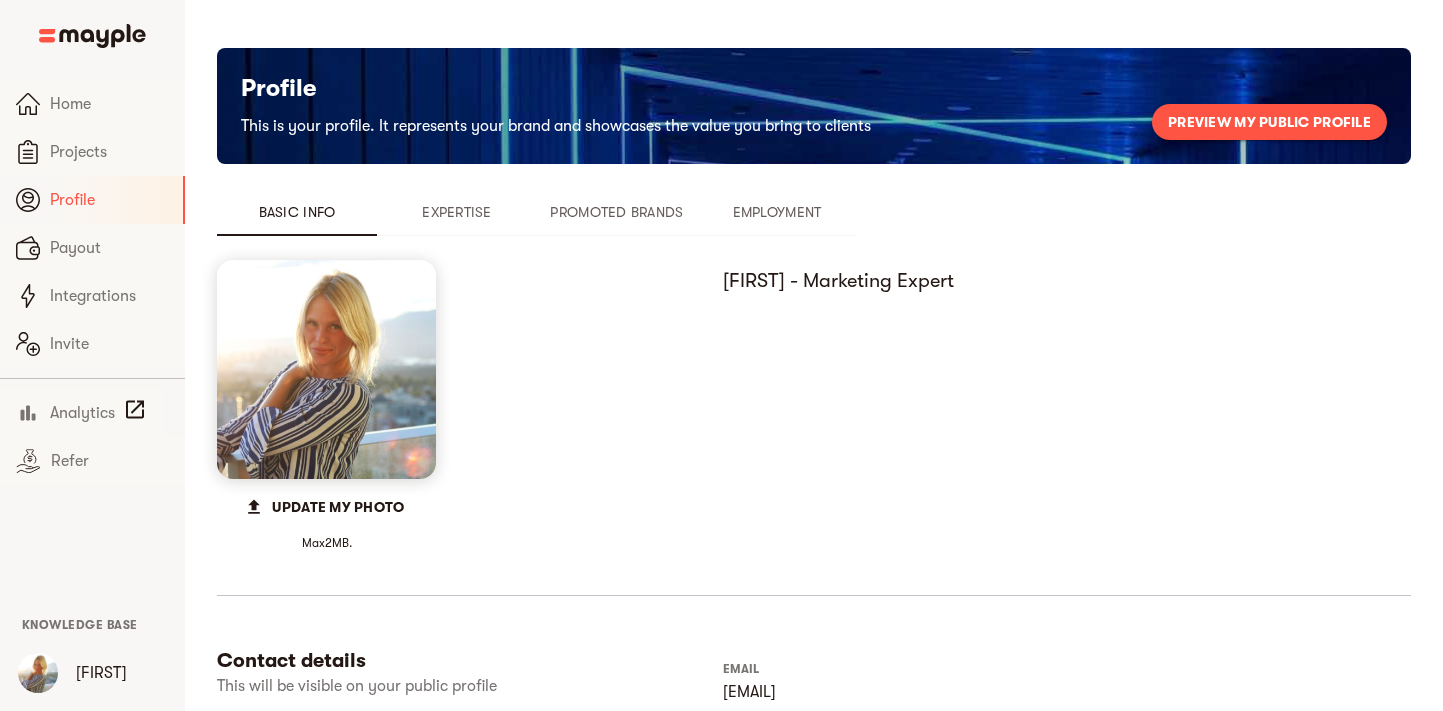 click on "Expertise" at bounding box center [457, 212] 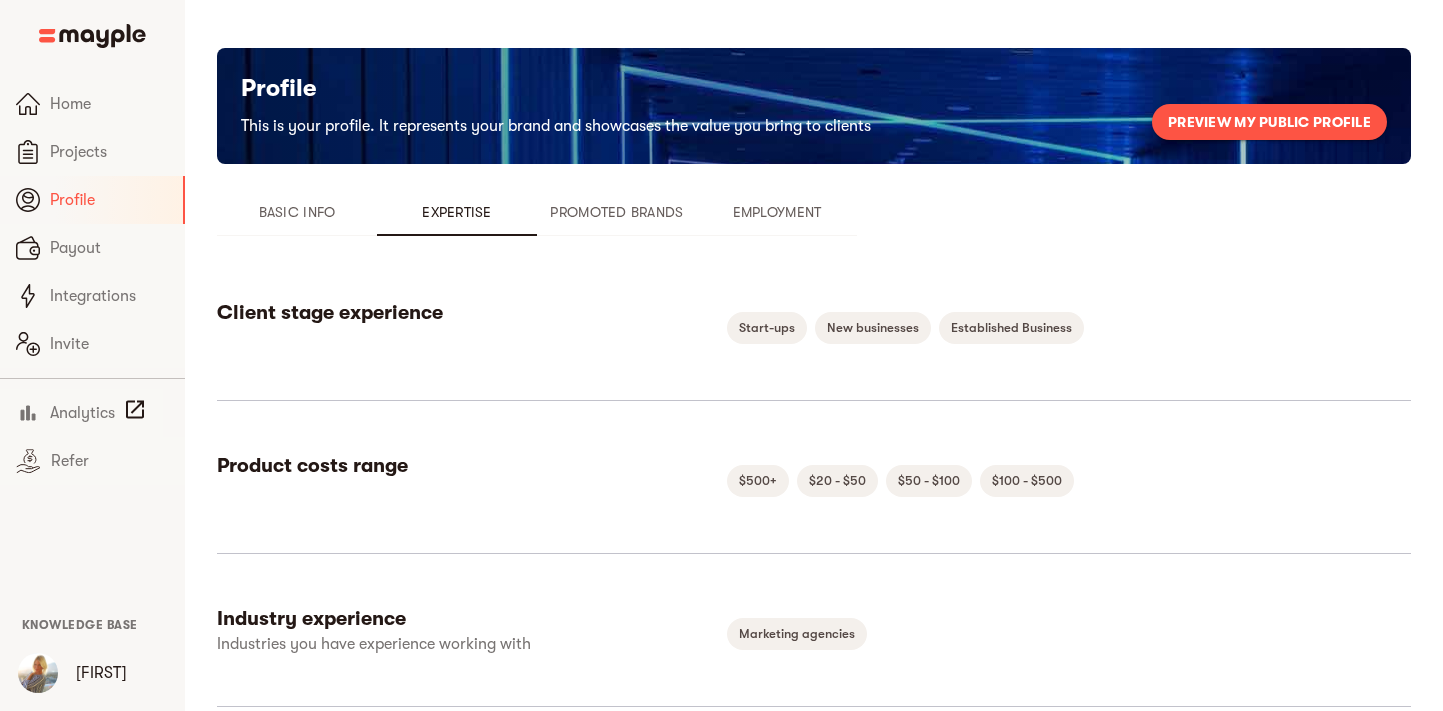 type 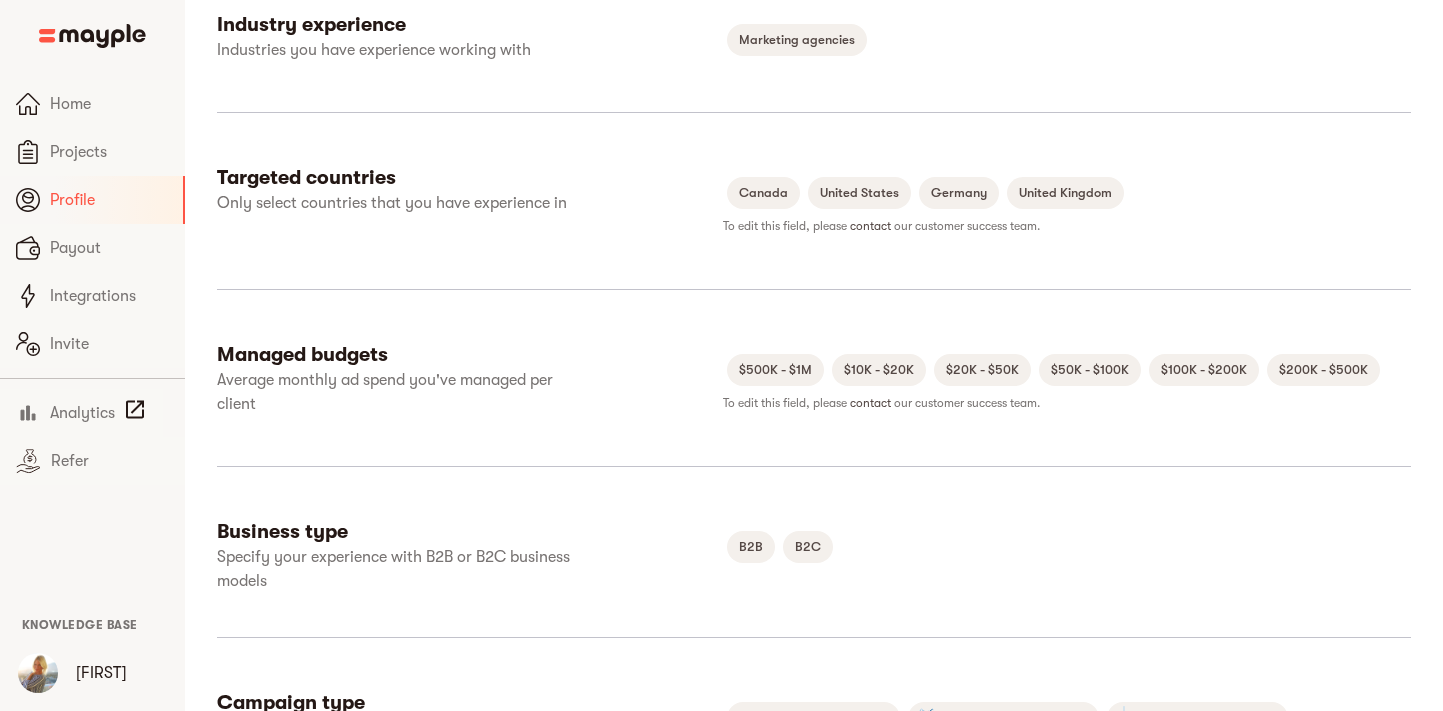 scroll, scrollTop: 0, scrollLeft: 0, axis: both 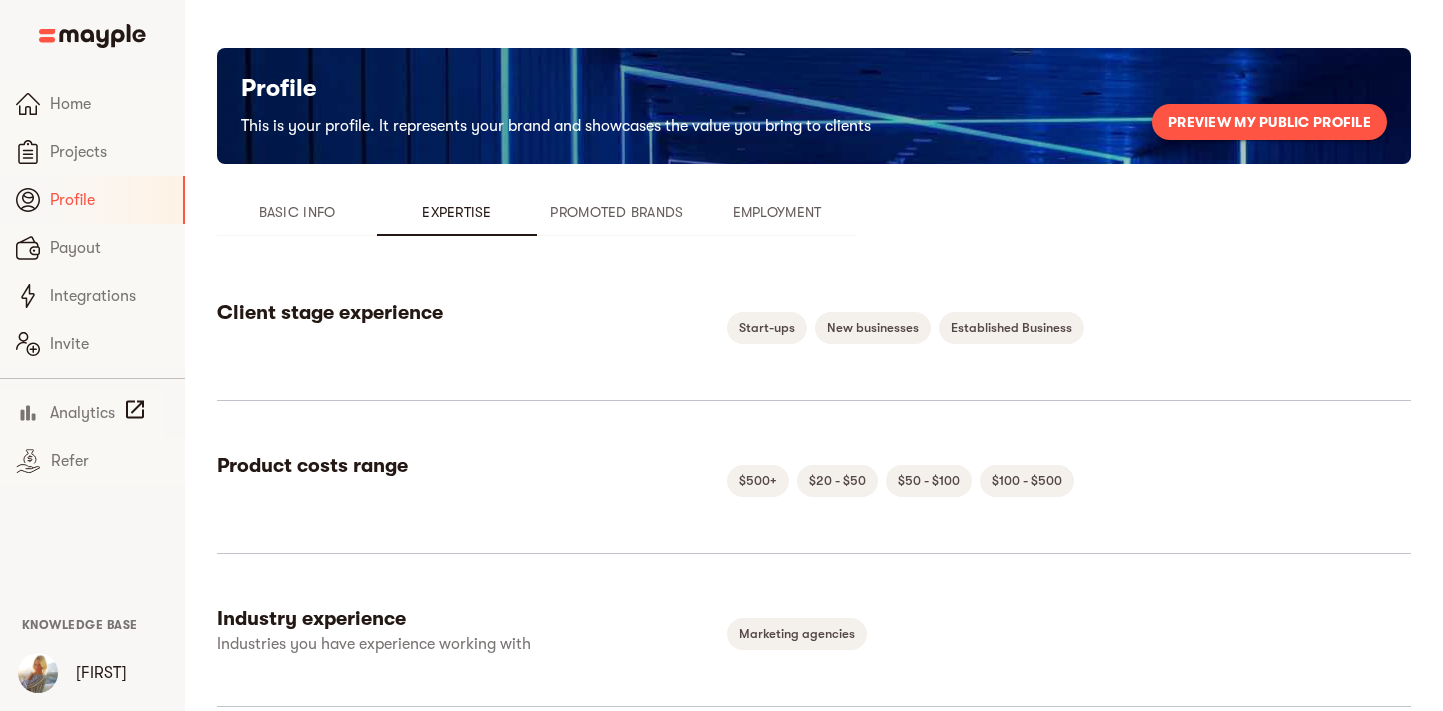 click on "Promoted Brands" at bounding box center (617, 212) 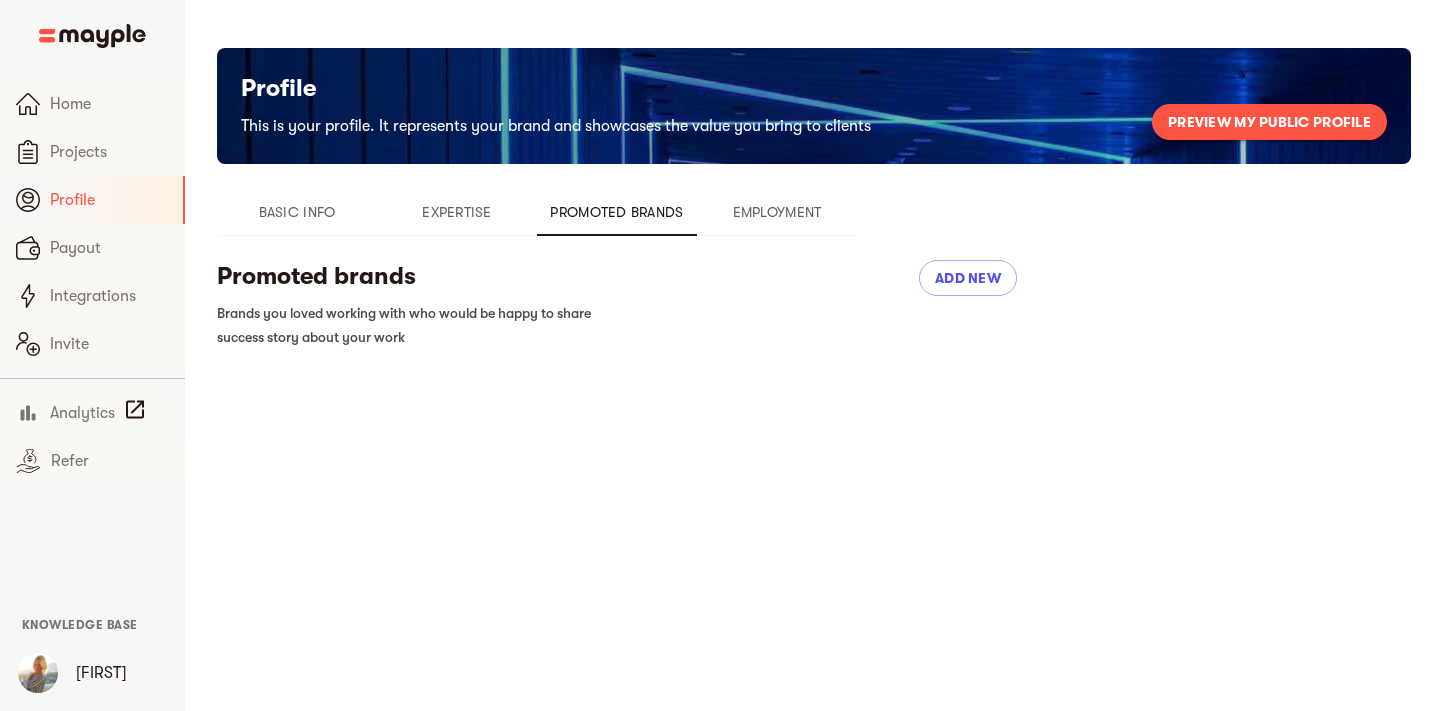 type 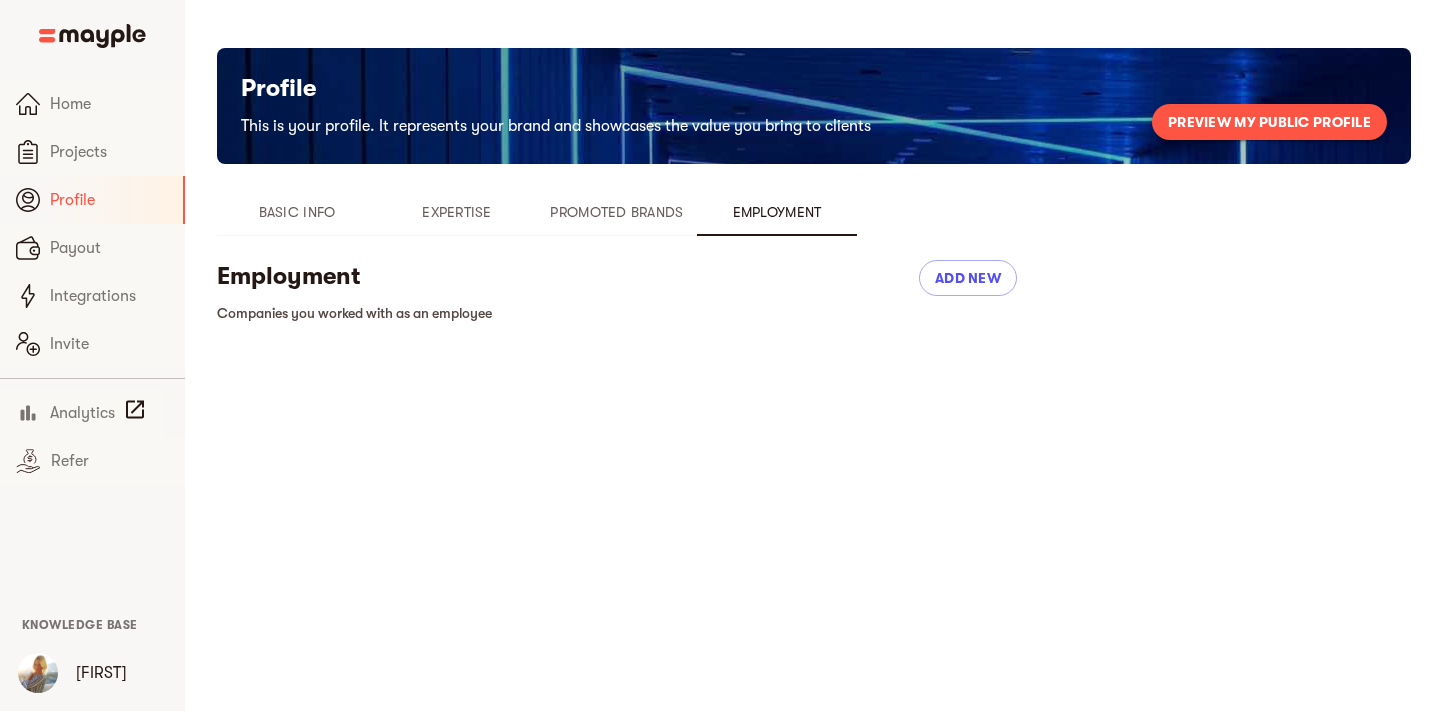 type 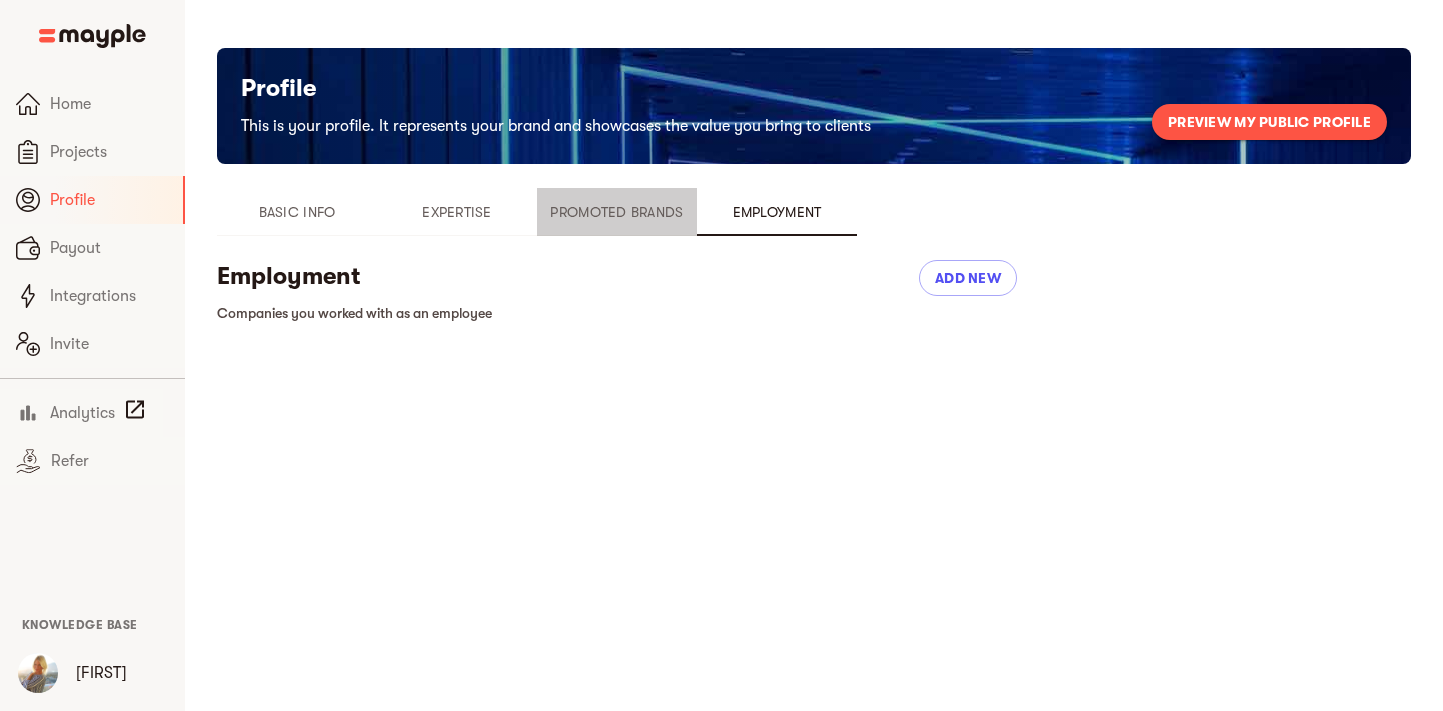 click on "Promoted Brands" at bounding box center (617, 212) 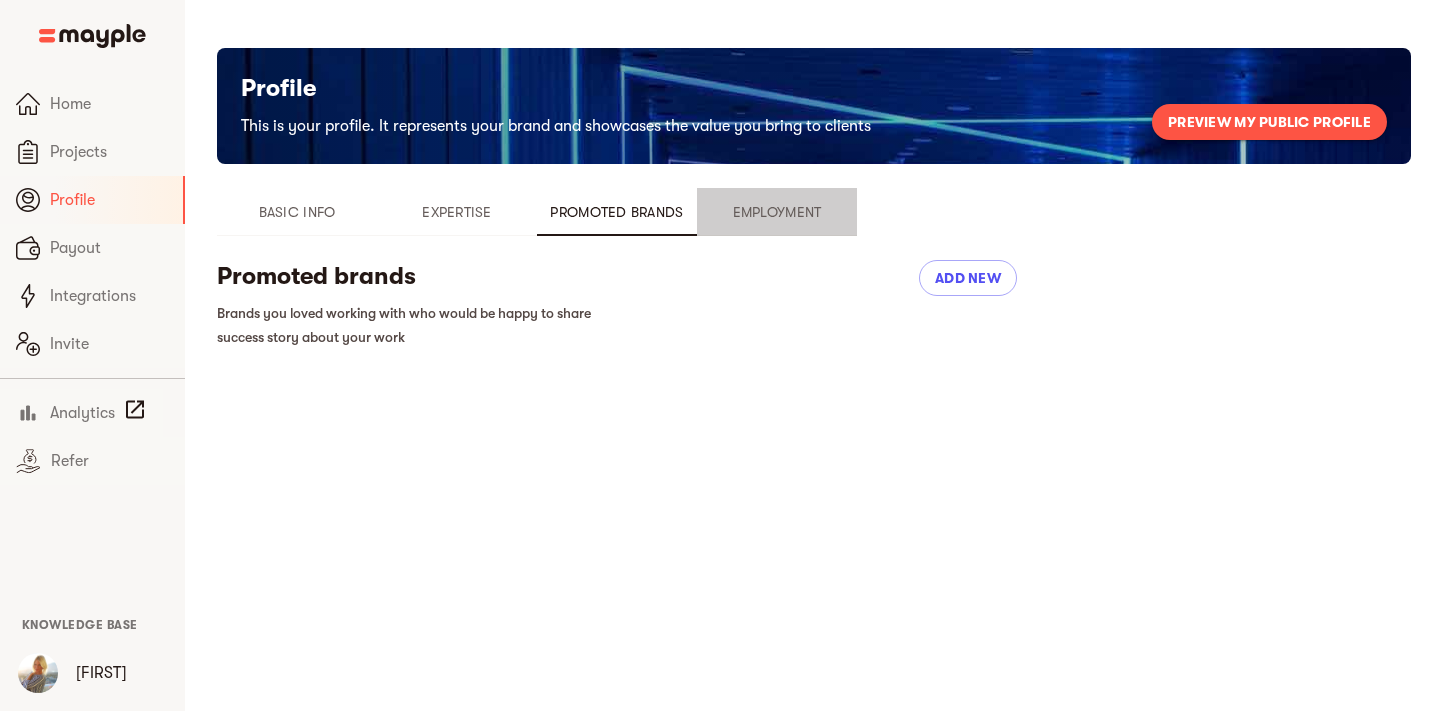 click on "Employment" at bounding box center [777, 212] 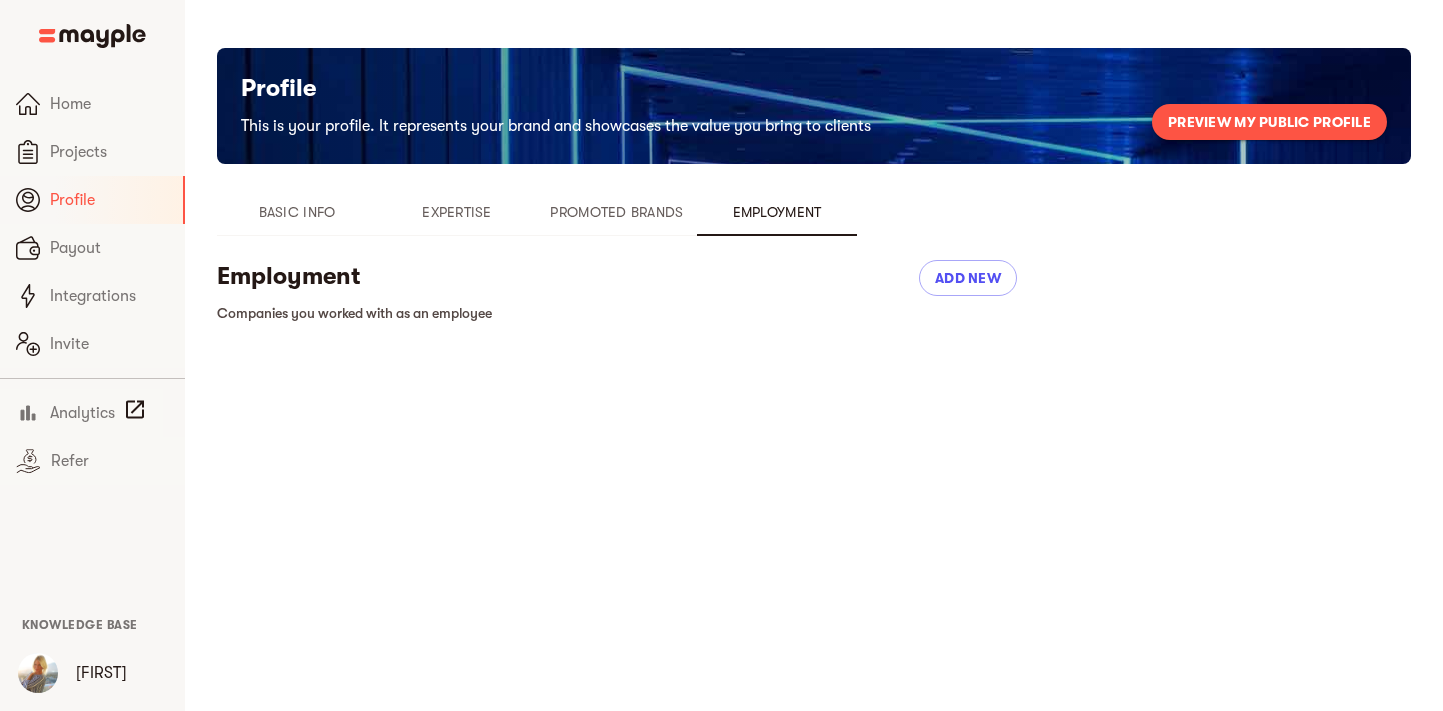 click on "Promoted Brands" at bounding box center [617, 212] 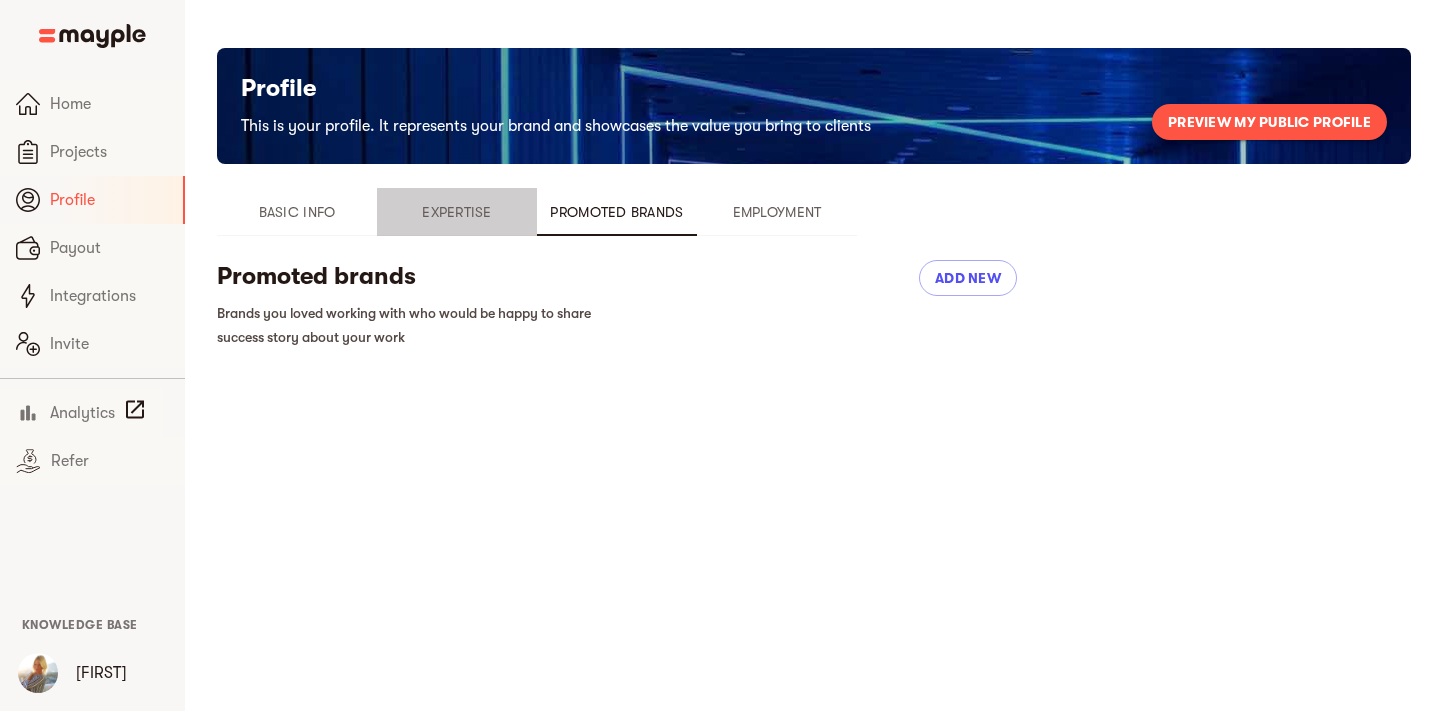click on "Expertise" at bounding box center [457, 212] 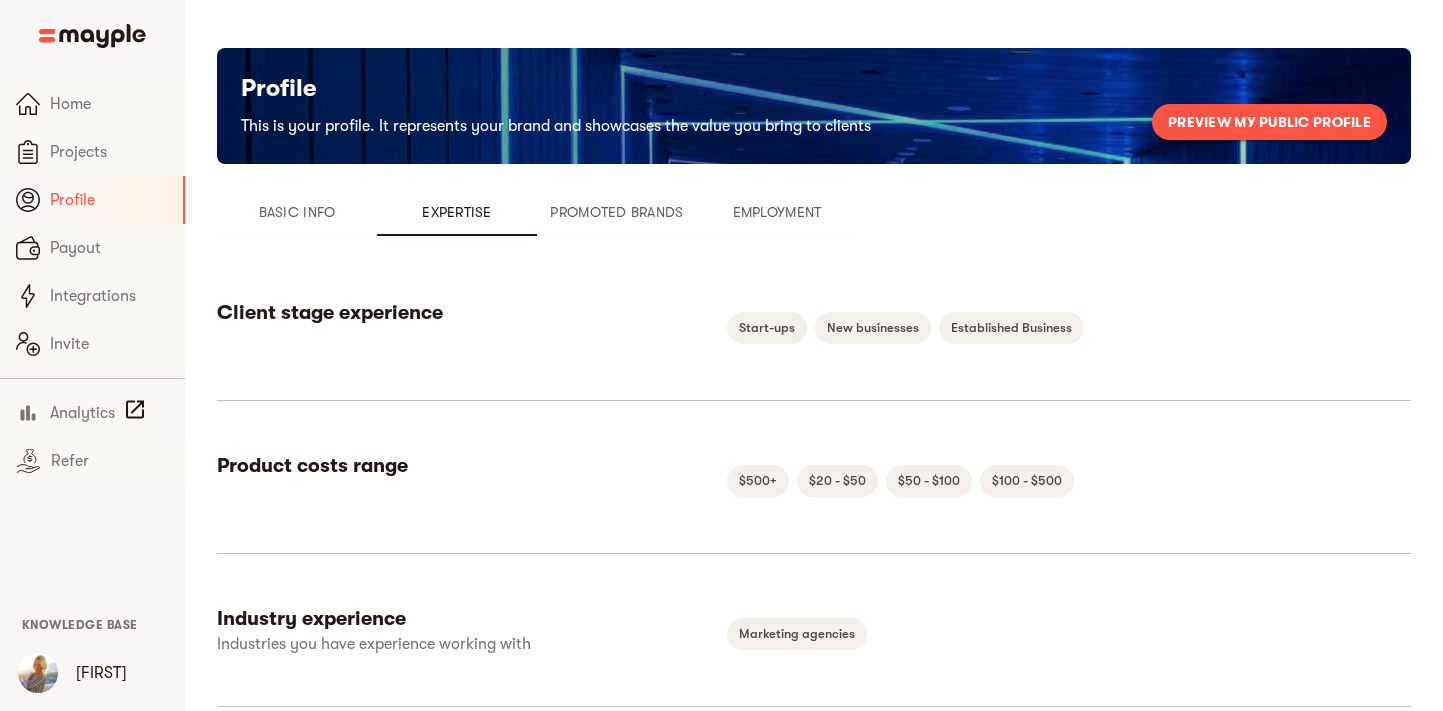 click on "Basic Info" at bounding box center (297, 212) 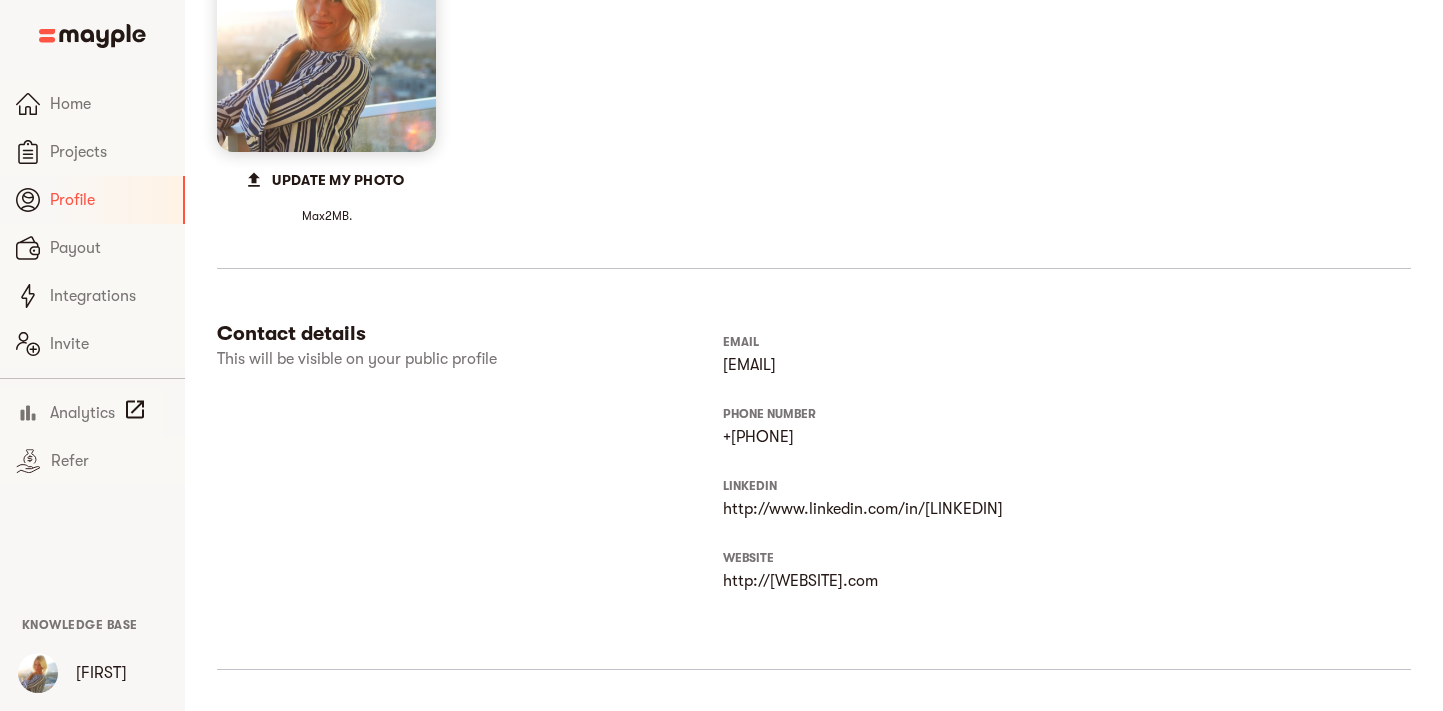 scroll, scrollTop: 329, scrollLeft: 0, axis: vertical 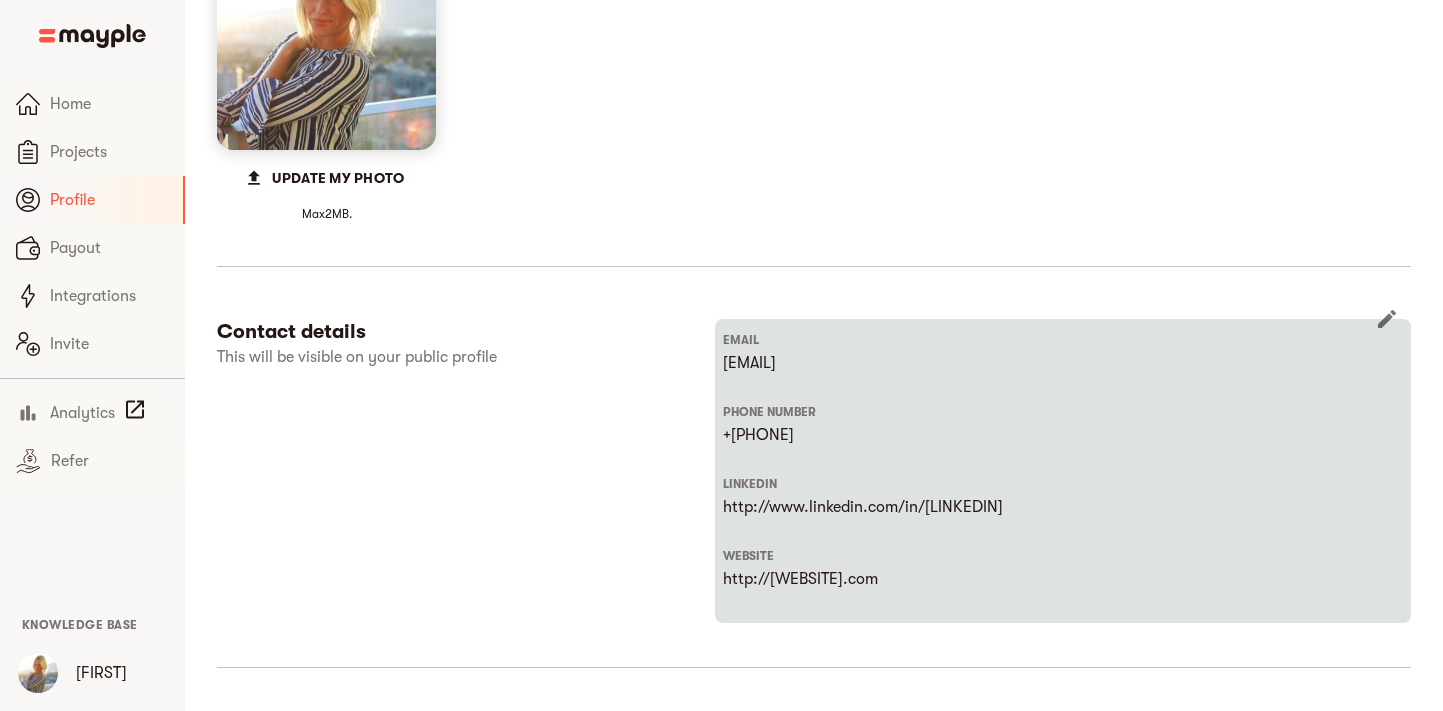 click 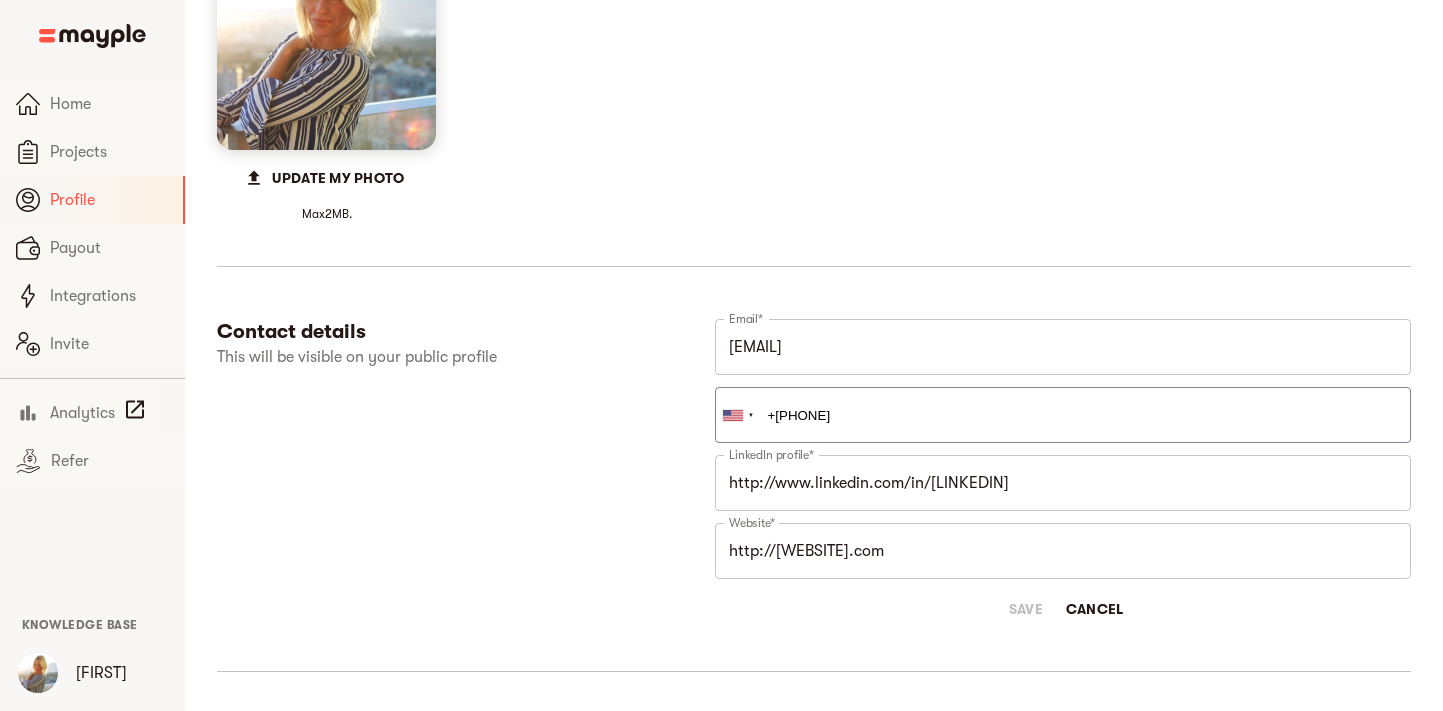 type on "877-5057" 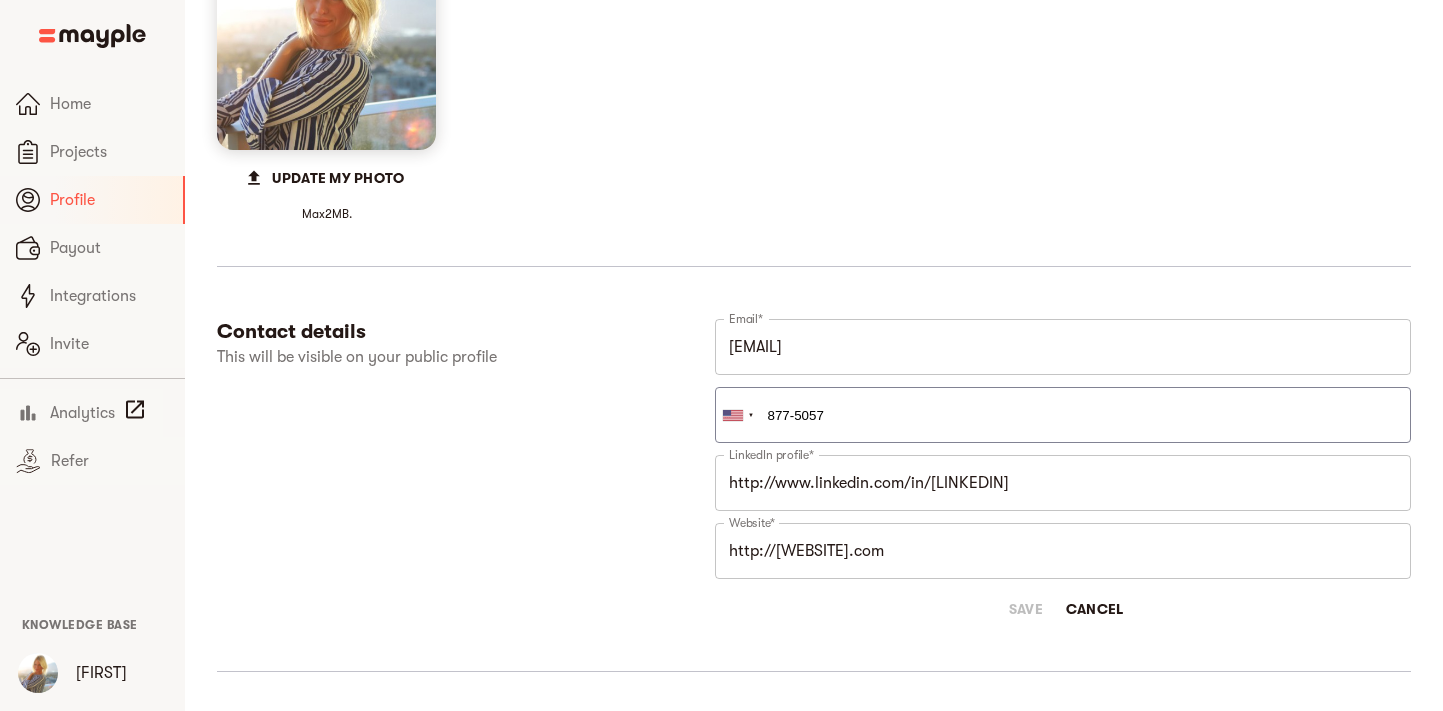 click on "http://[WEBSITE].com" at bounding box center (1063, 551) 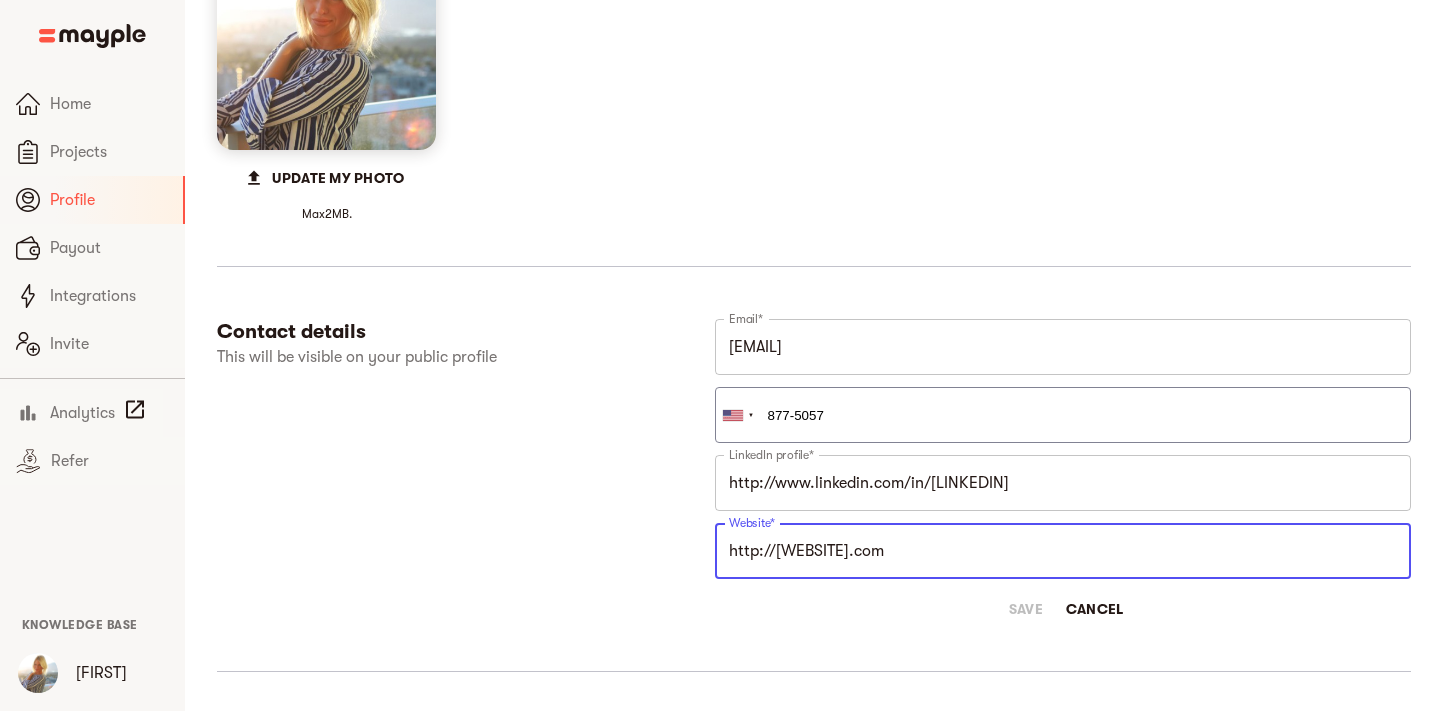 click on "http://[WEBSITE].com" at bounding box center (1063, 551) 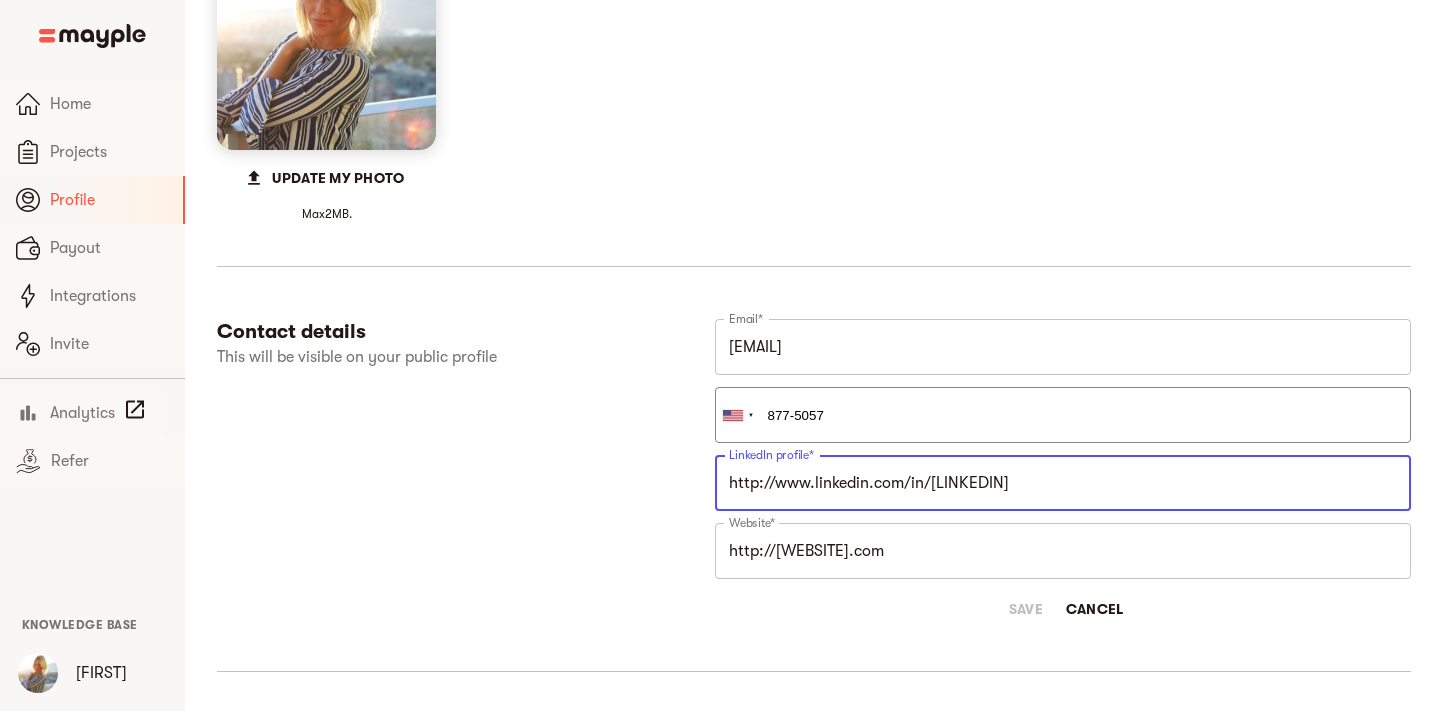 click on "http://www.linkedin.com/in/[LINKEDIN]" at bounding box center (1063, 483) 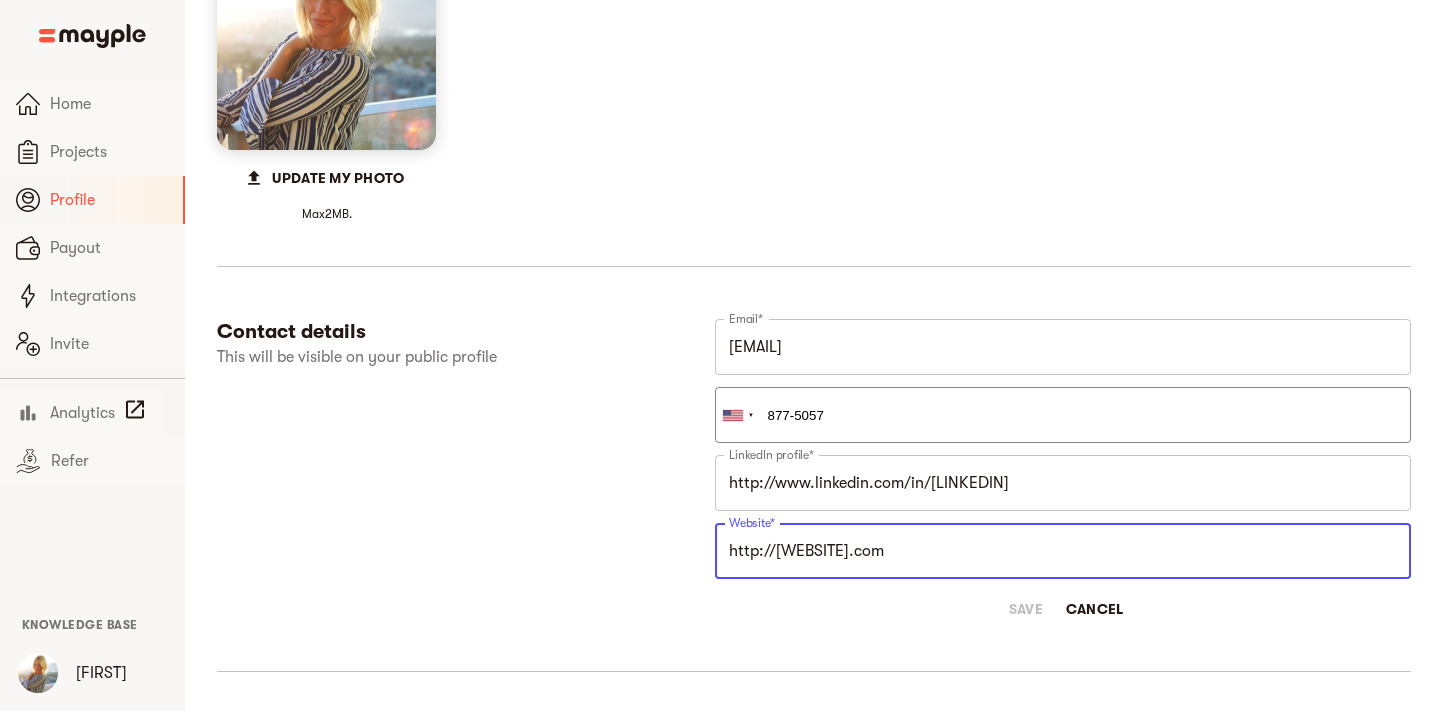 click on "http://[WEBSITE].com" at bounding box center (1063, 551) 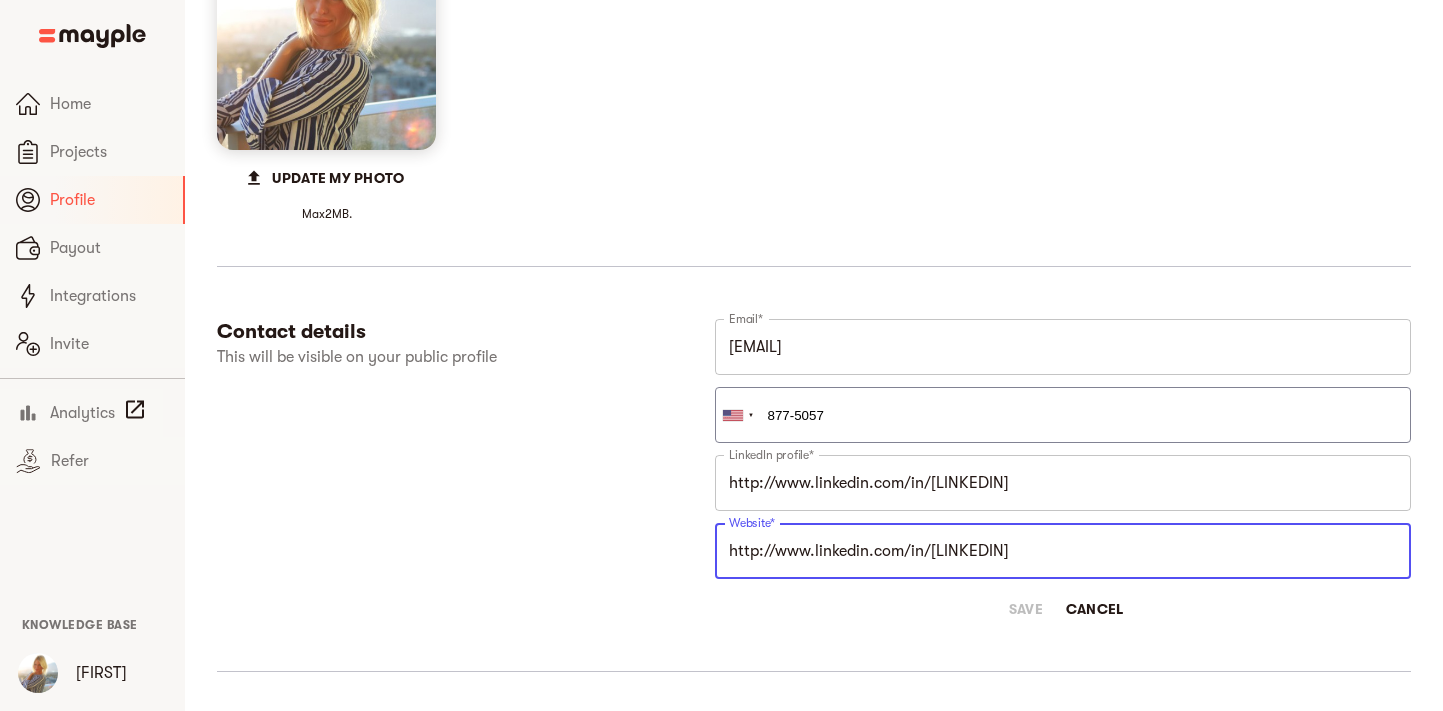 type on "http://www.linkedin.com/in/[LINKEDIN]" 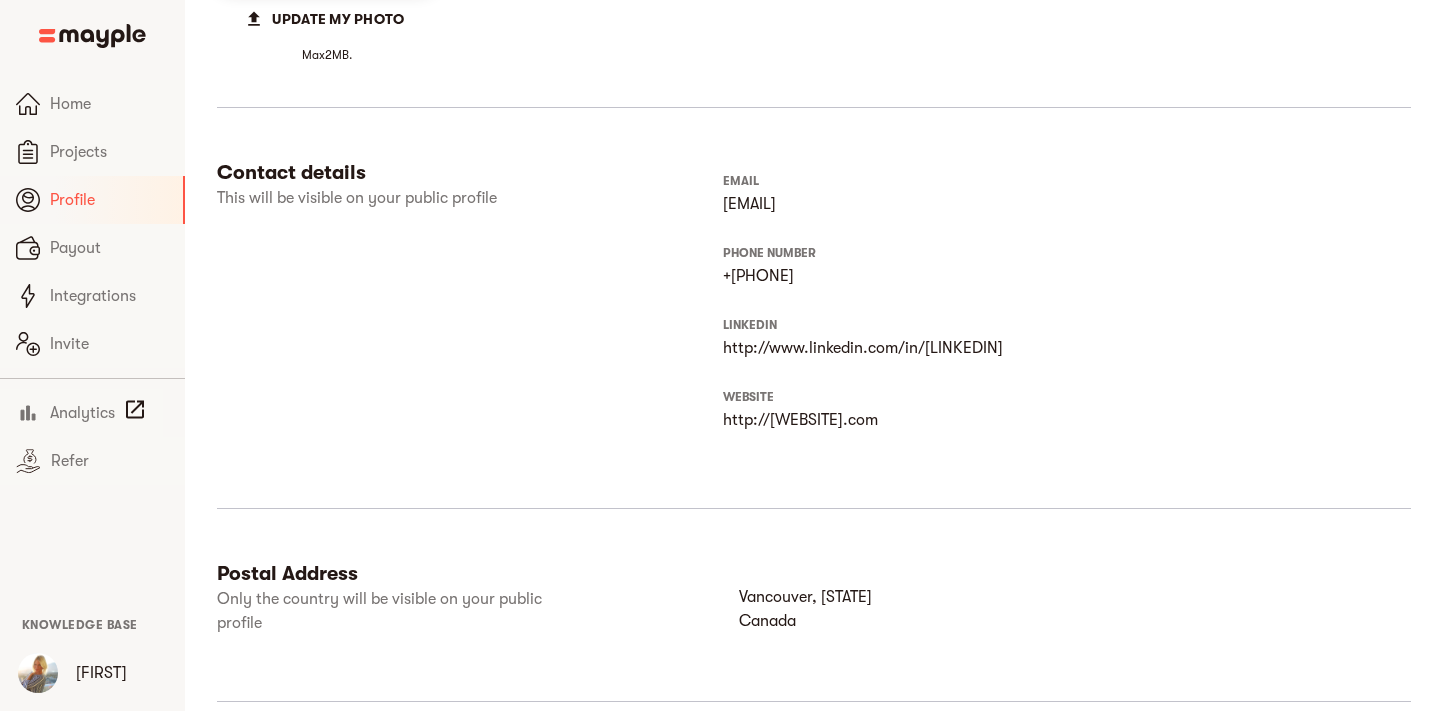 scroll, scrollTop: 635, scrollLeft: 0, axis: vertical 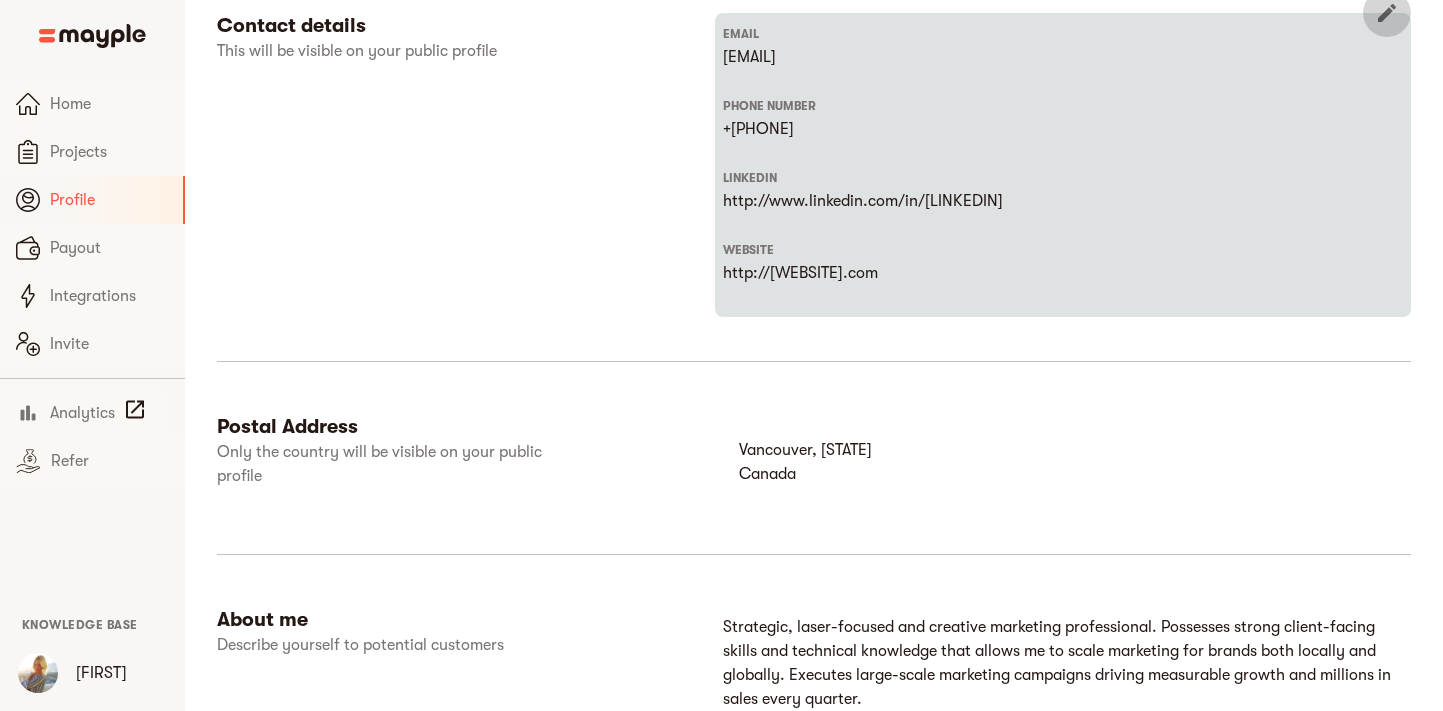click 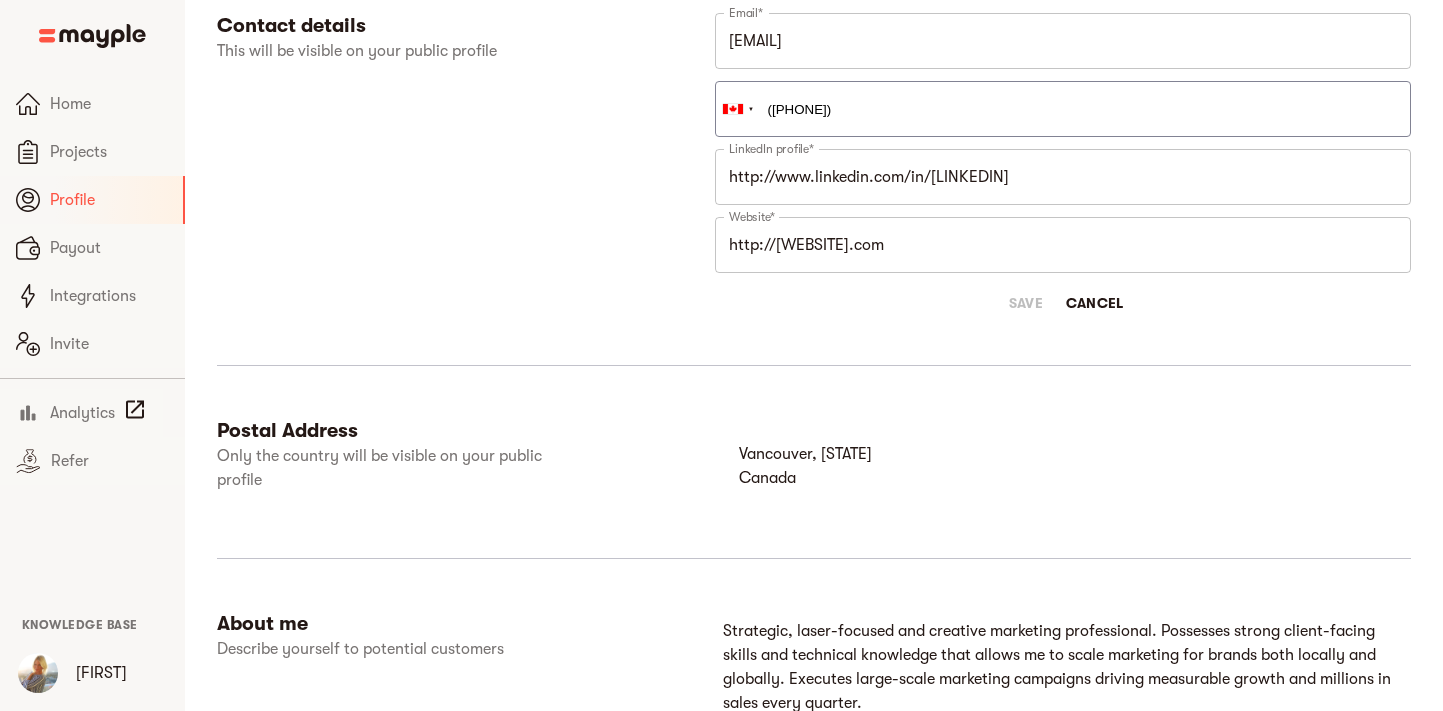 click on "http://[WEBSITE].com" at bounding box center (1063, 245) 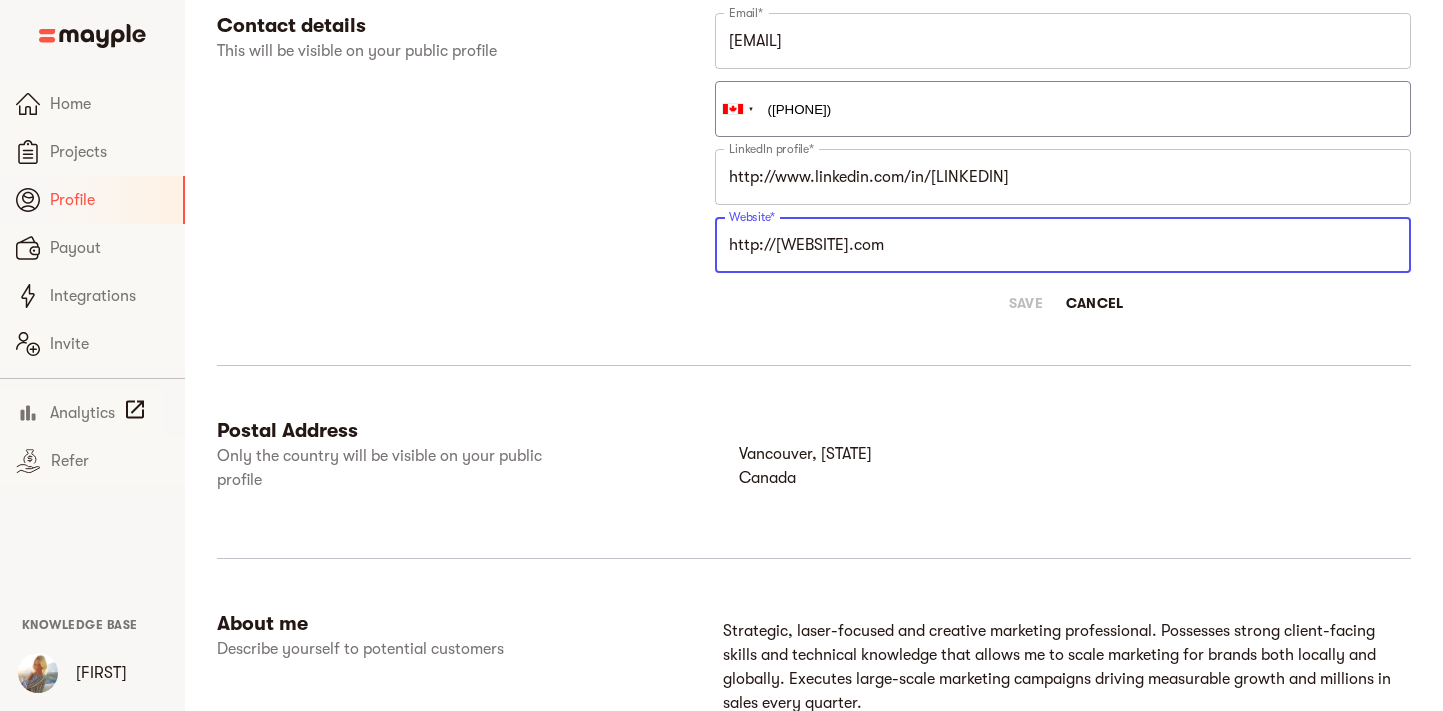 click on "http://[WEBSITE].com" at bounding box center [1063, 245] 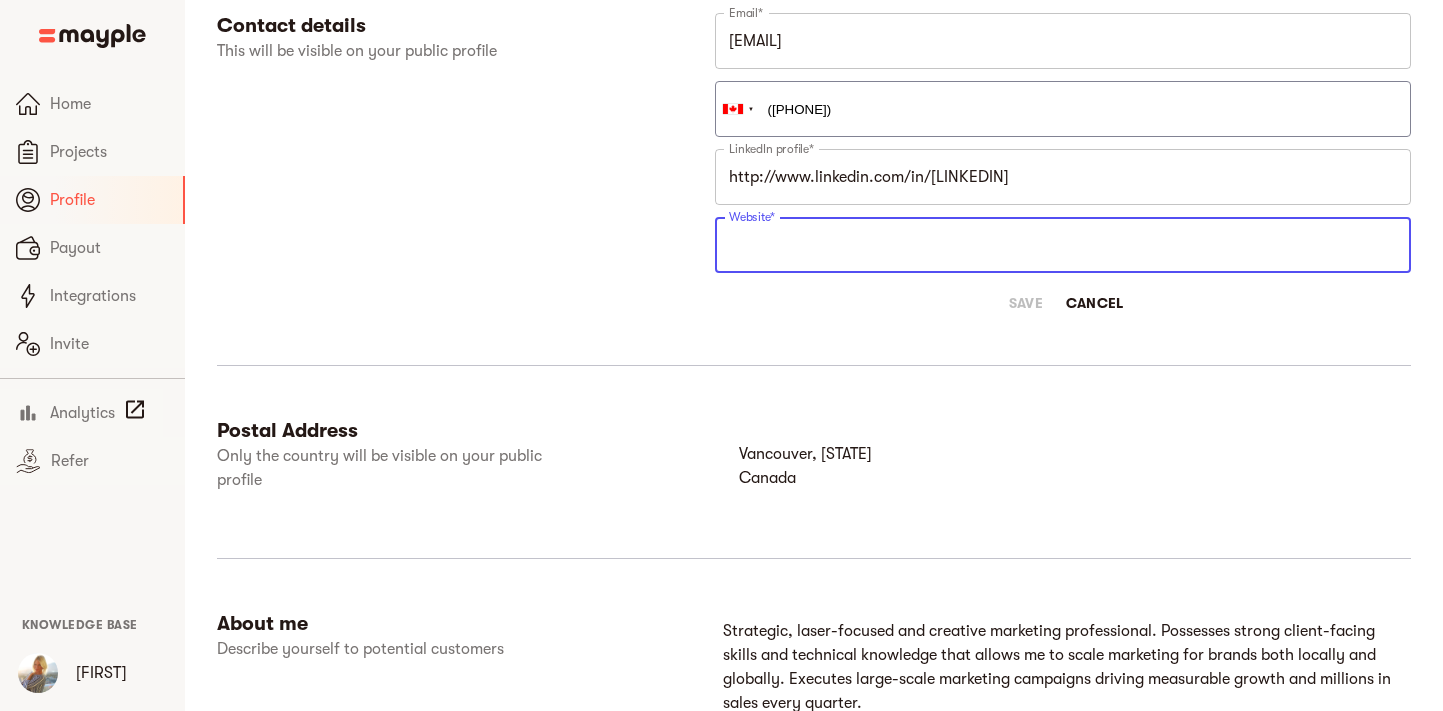 type 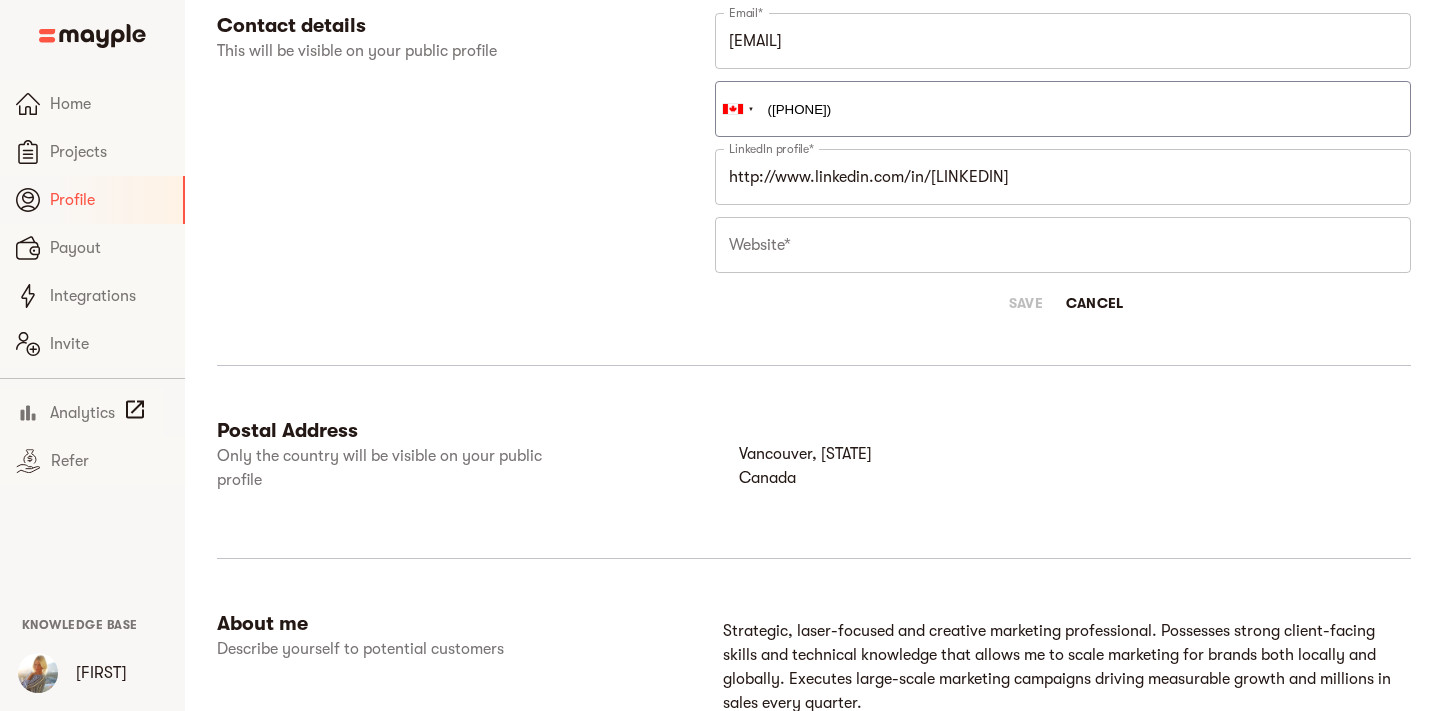 click on "Contact details This will be visible on your public profile Email* [EMAIL] Email* United States + 1 United Kingdom + 44 Afghanistan (‫افغانستان‬‎) + 93 Albania (Shqipëri) + 355 Algeria (‫الجزائر‬‎) + 213 American Samoa + 1684 Andorra + 376 Angola + 244 Anguilla + 1264 Antigua and Barbuda + 1268 Argentina + 54 Armenia (Հայաստան) + 374 Aruba + 297 Australia + 61 Austria (Österreich) + 43 Azerbaijan (Azərbaycan) + 994 Bahamas + 1242 Bahrain (‫البحرين‬‎) + 973 Bangladesh (বাংলাদেশ) + 880 Barbados + 1246 Belarus (Беларусь) + 375 Belgium (België) + 32 Belize + 501 Benin (Bénin) + 229 Bermuda + 1441 Bhutan (འབྲུག) + 975 Bolivia + 591 Bosnia and Herzegovina (Босна и Херцеговина) + 387 Botswana + 267 Brazil (Brasil) + 55 British Indian Ocean Territory + 246 British Virgin Islands + 1284 Brunei + 673 Bulgaria (България) + 359 Burkina Faso + 226 Burundi (Uburundi) + 257 + 855 + 237 Canada" at bounding box center [814, 195] 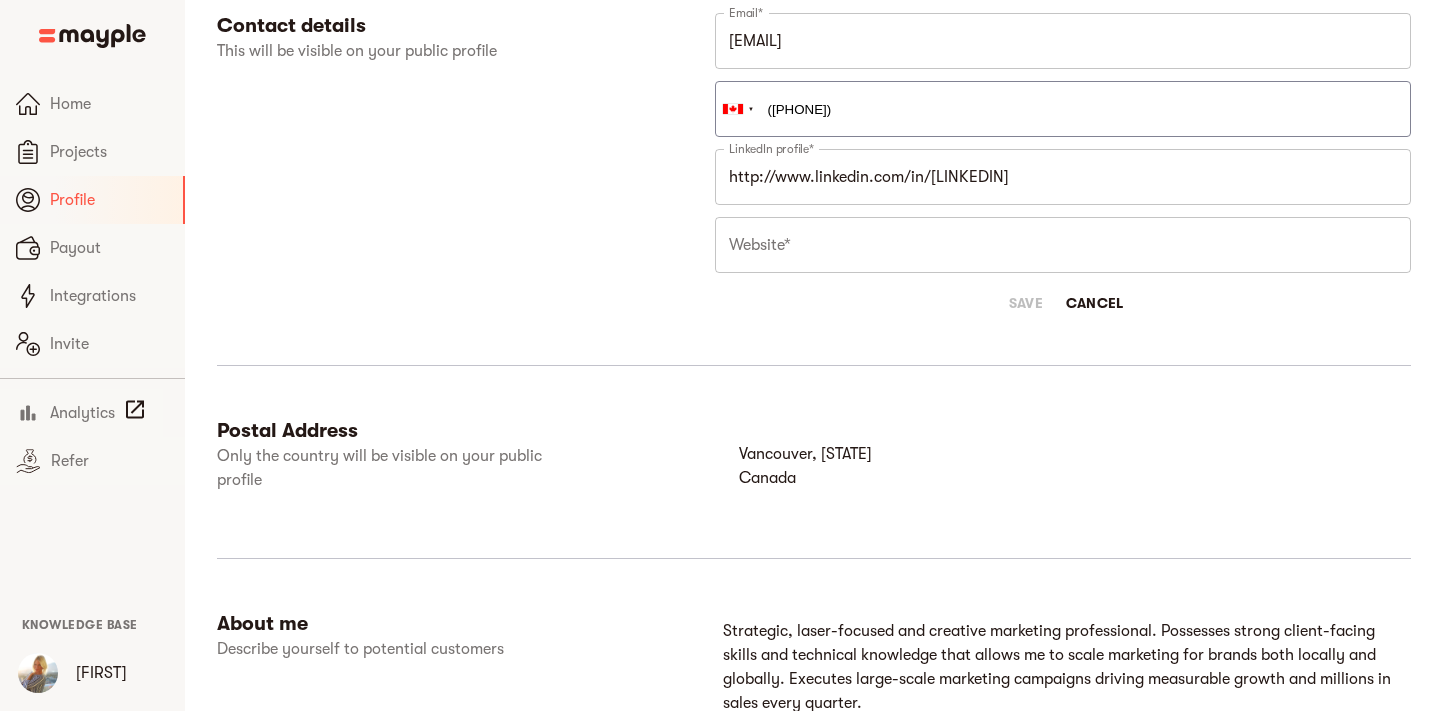 click on "Save Cancel" at bounding box center [1063, 303] 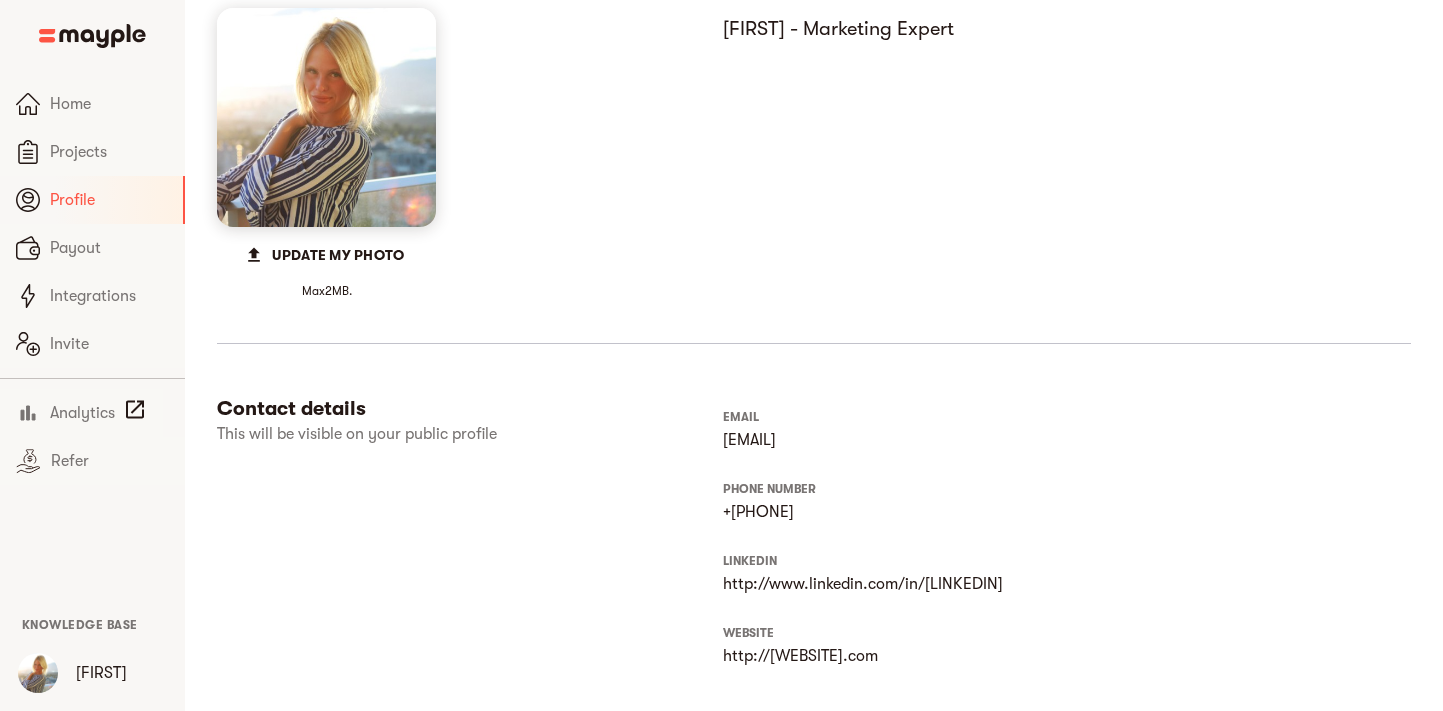 scroll, scrollTop: 0, scrollLeft: 0, axis: both 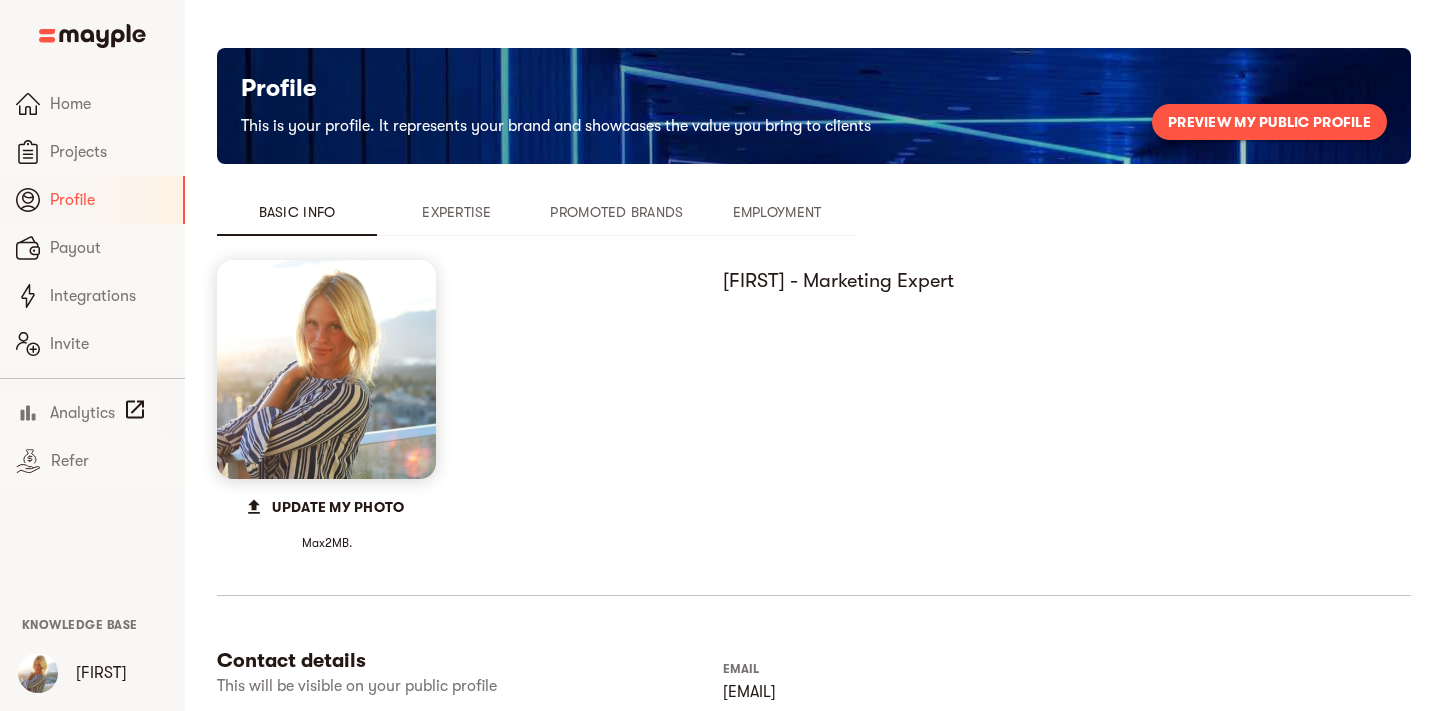 click on "Expertise" at bounding box center [457, 212] 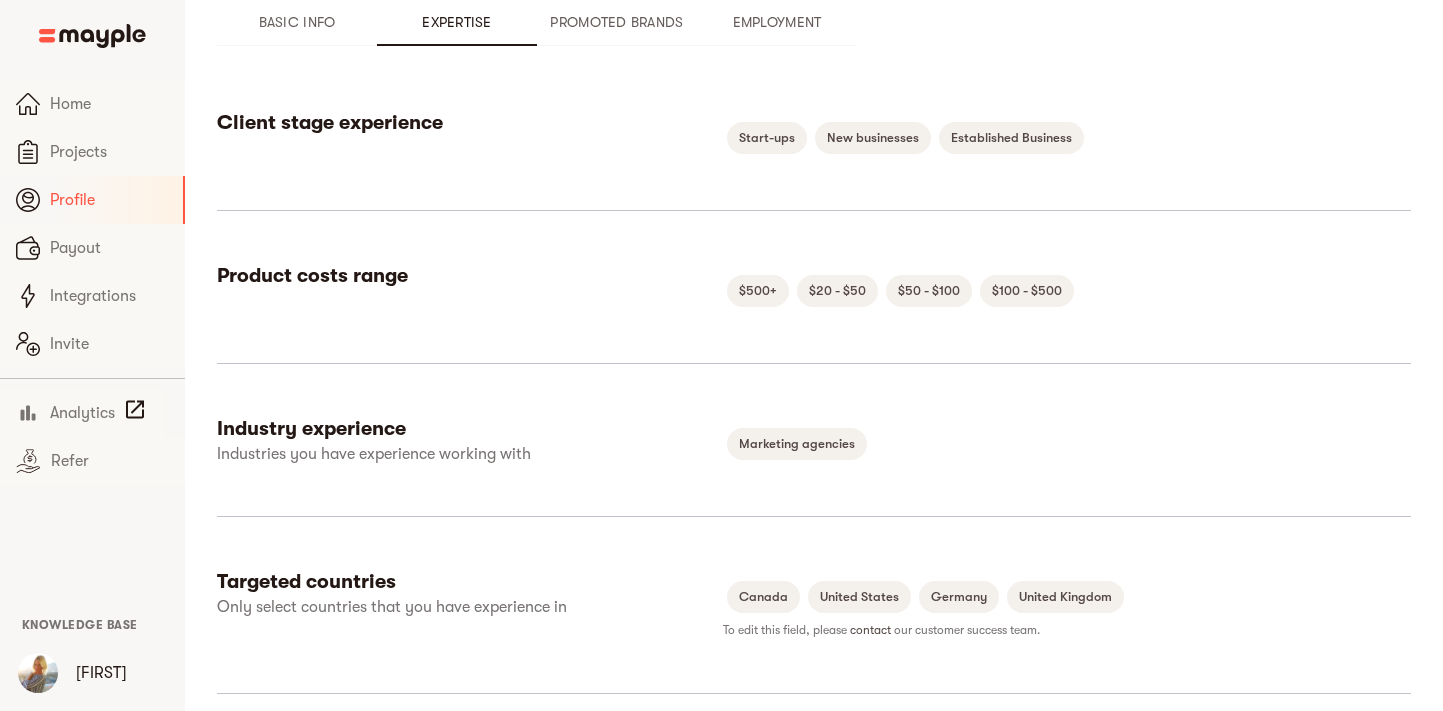 scroll, scrollTop: 0, scrollLeft: 0, axis: both 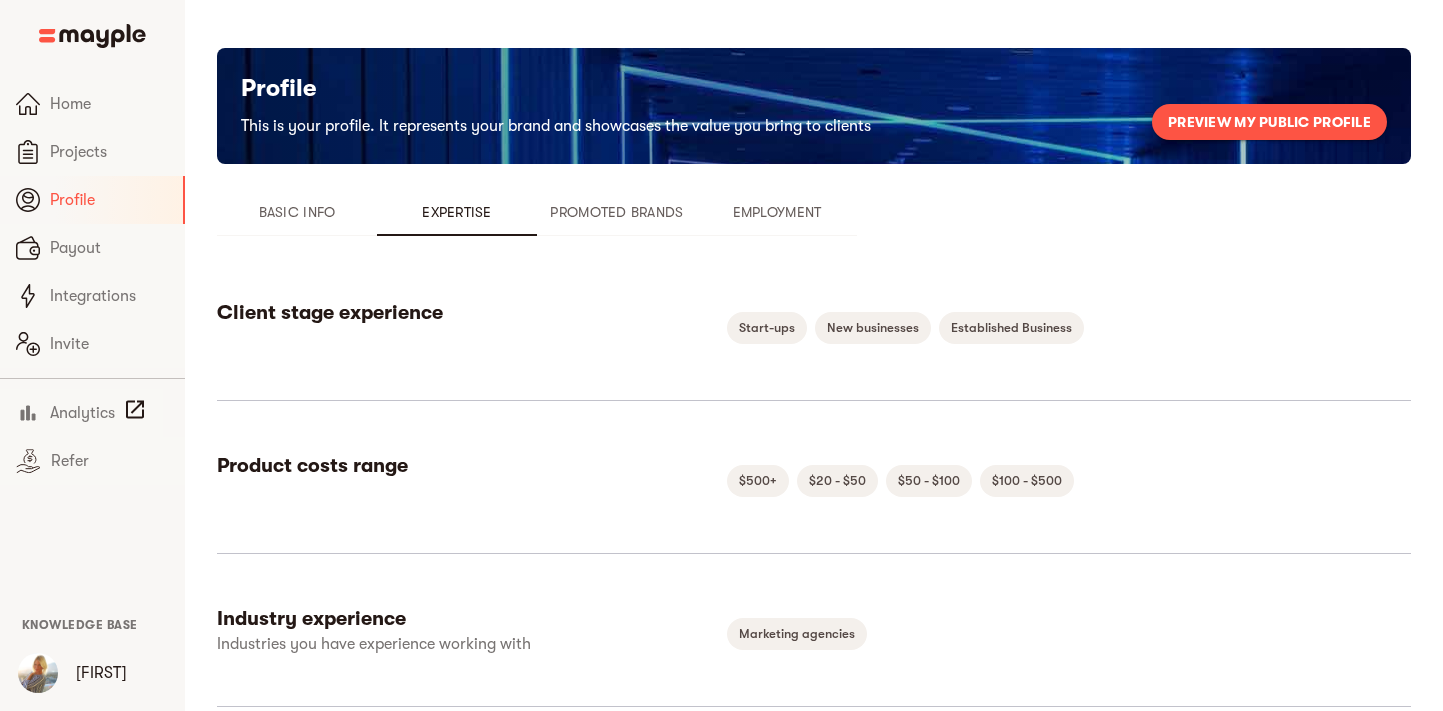 click on "Promoted Brands" at bounding box center (617, 212) 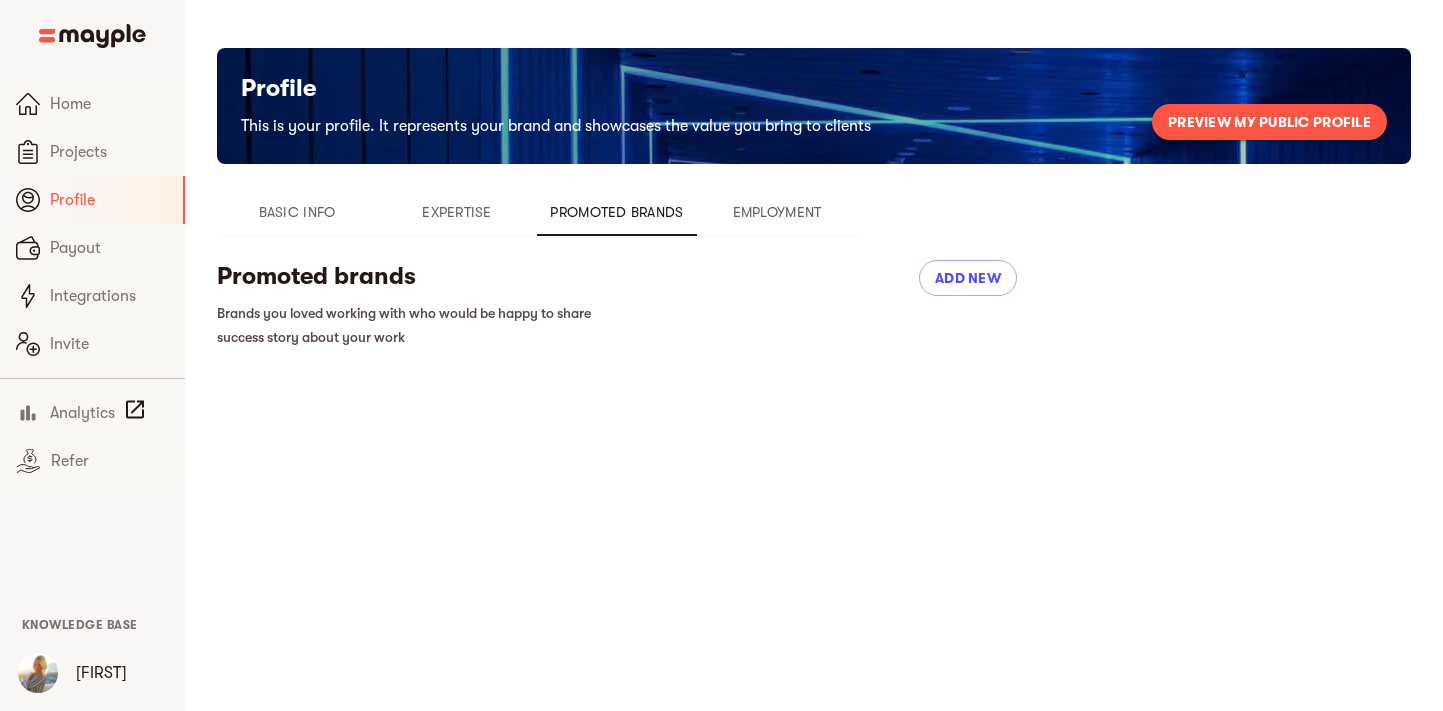 click on "Employment" at bounding box center (777, 212) 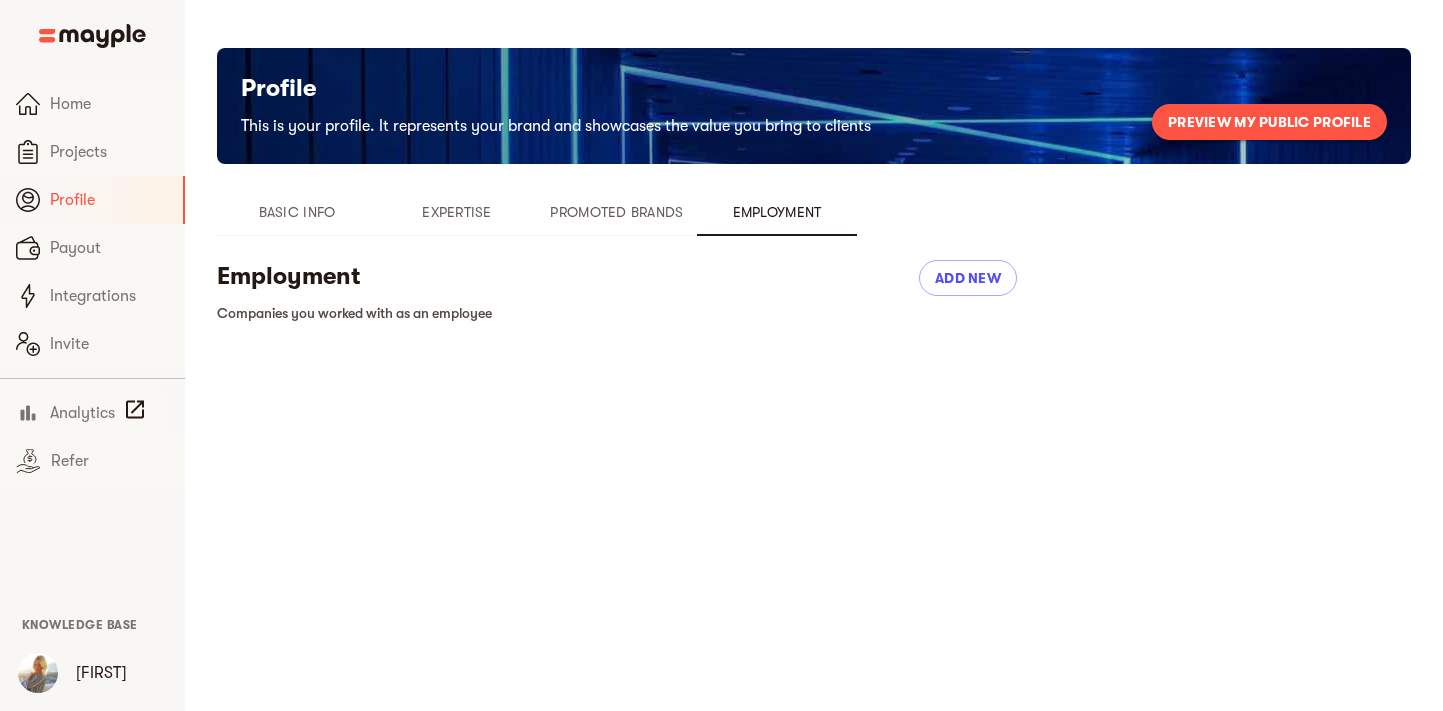 click on "Promoted Brands" at bounding box center (617, 212) 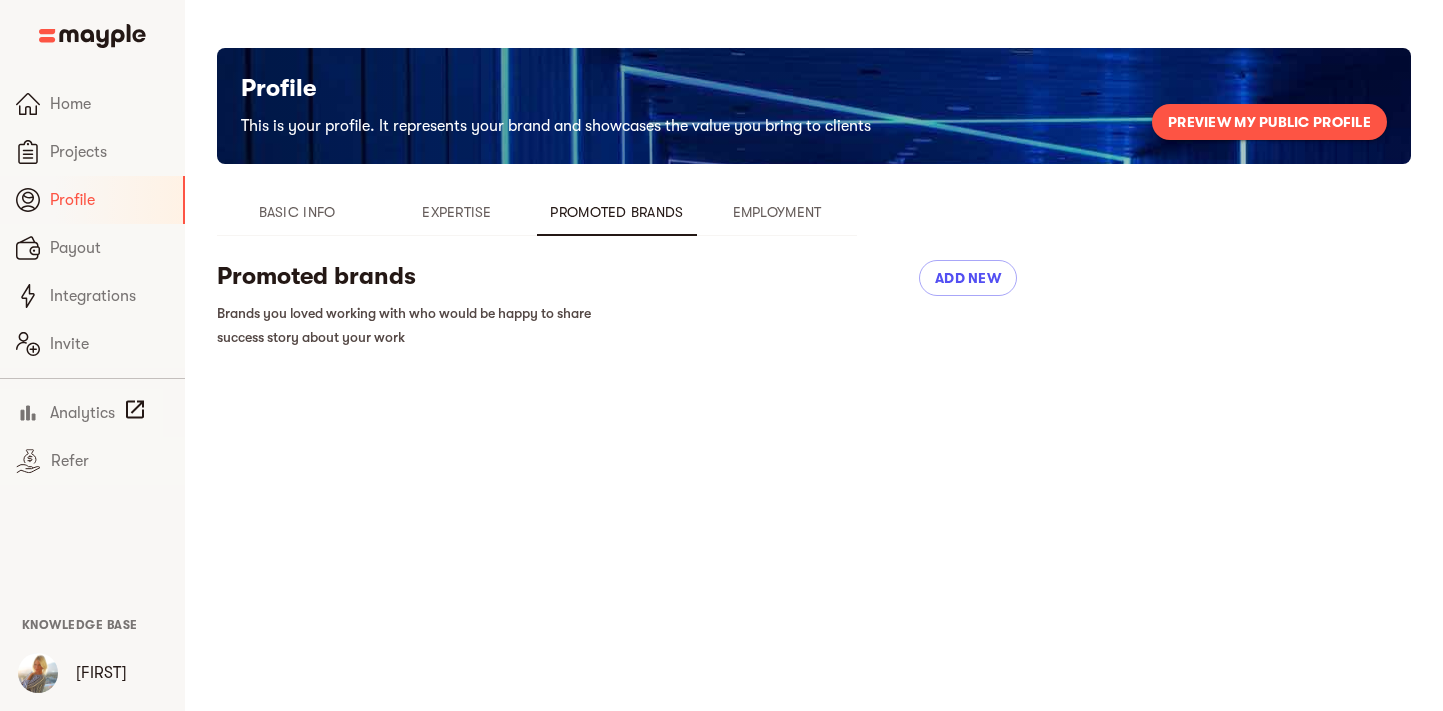 click on "Expertise" at bounding box center [457, 212] 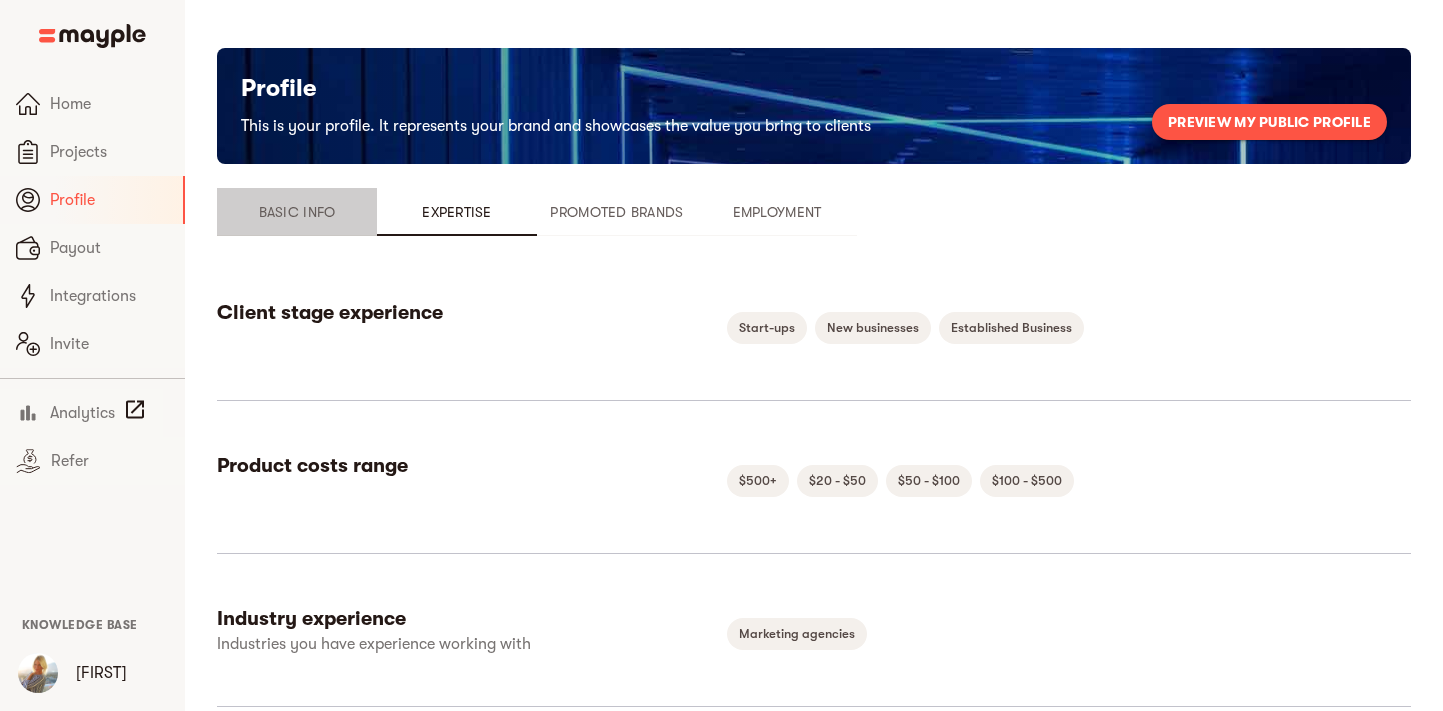 click on "Basic Info" at bounding box center (297, 212) 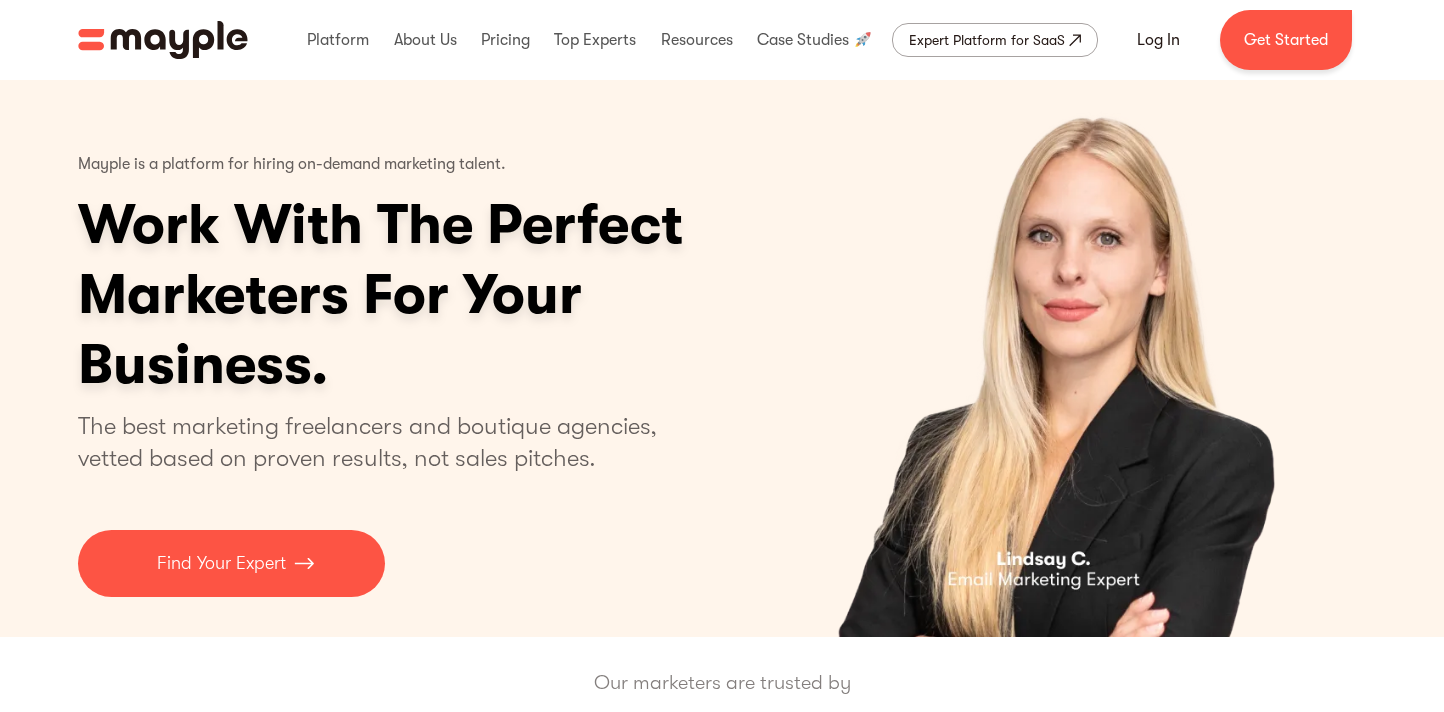 scroll, scrollTop: 0, scrollLeft: 0, axis: both 